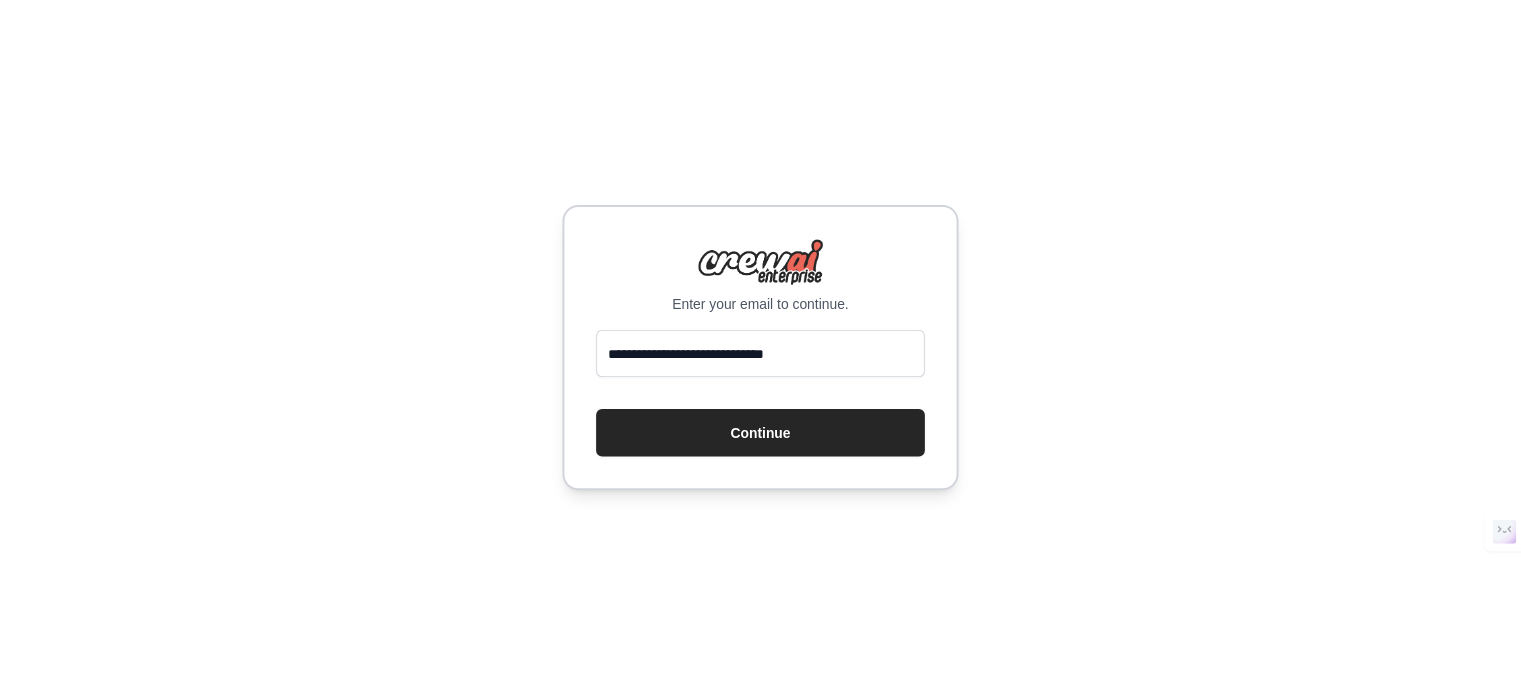 scroll, scrollTop: 0, scrollLeft: 0, axis: both 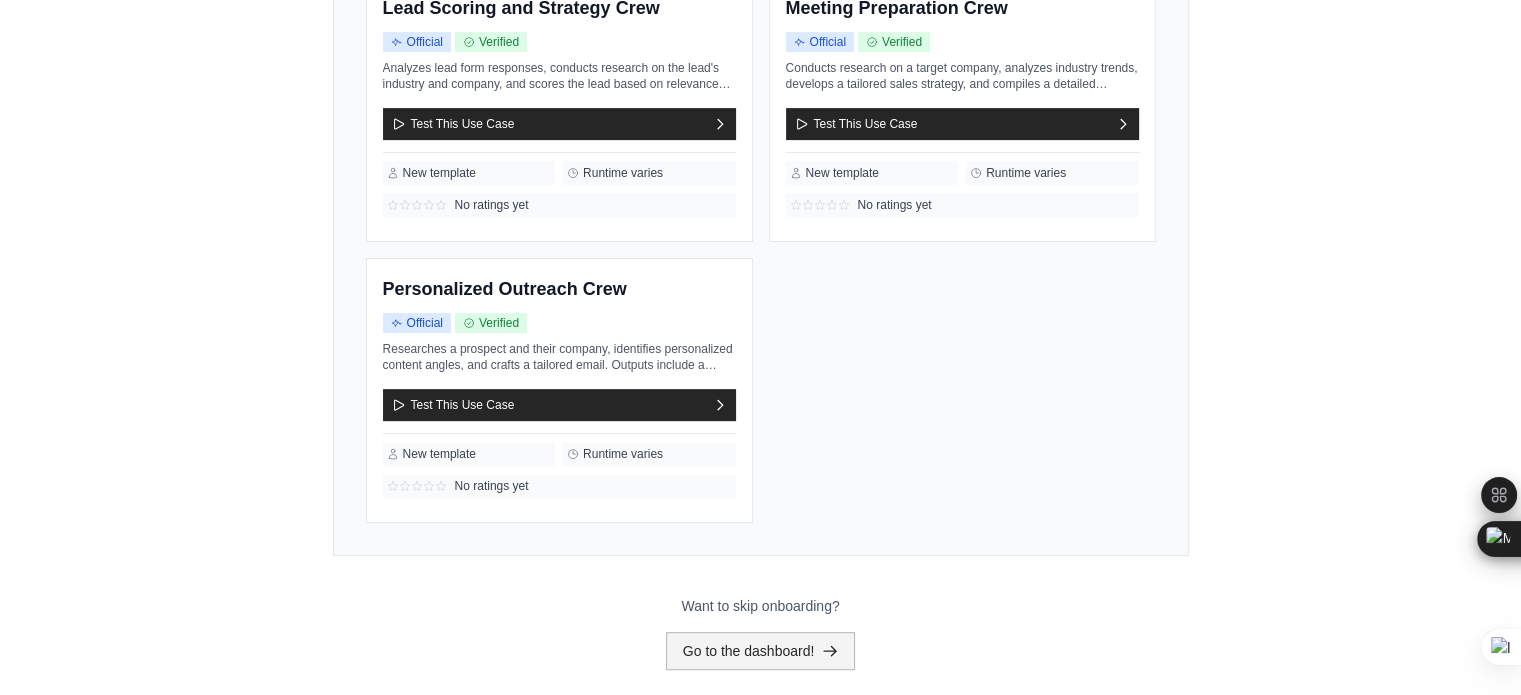 click on "Go to the dashboard!" at bounding box center [761, 651] 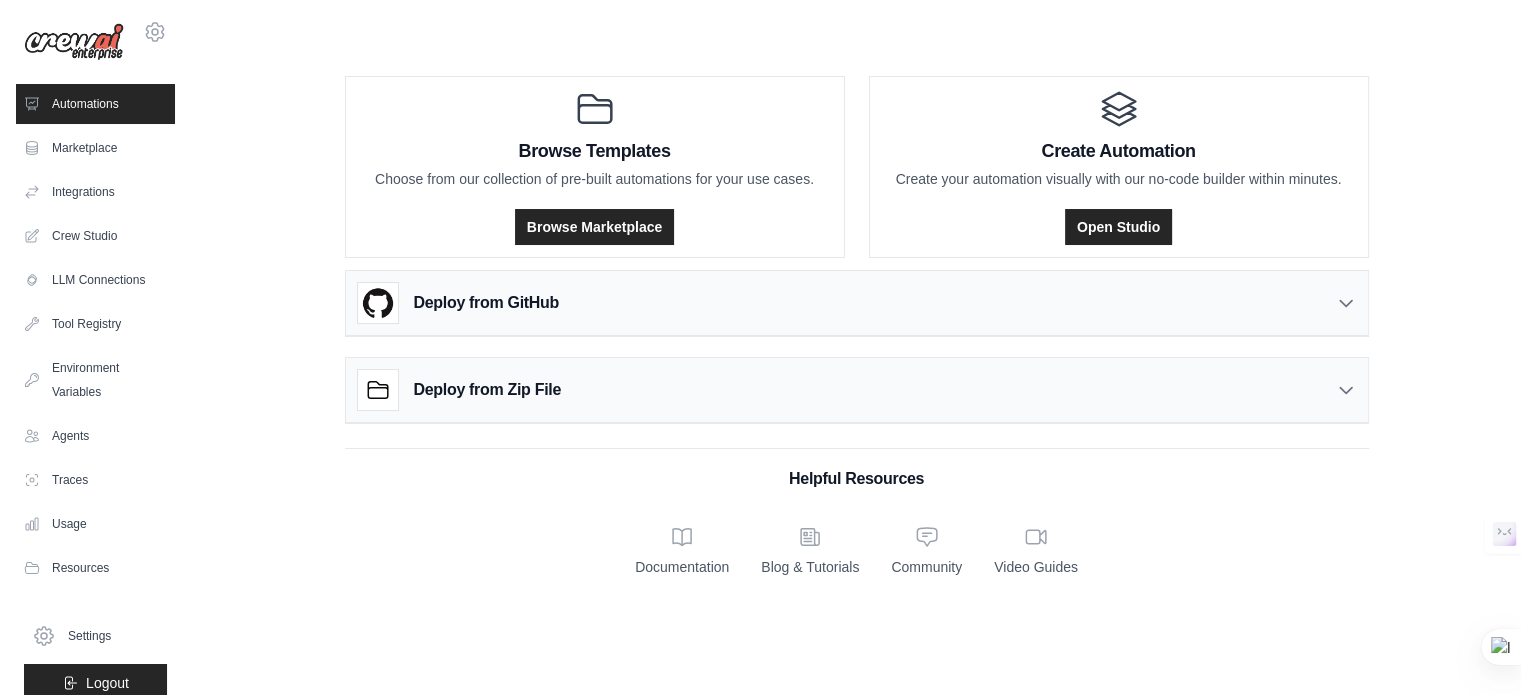 scroll, scrollTop: 0, scrollLeft: 0, axis: both 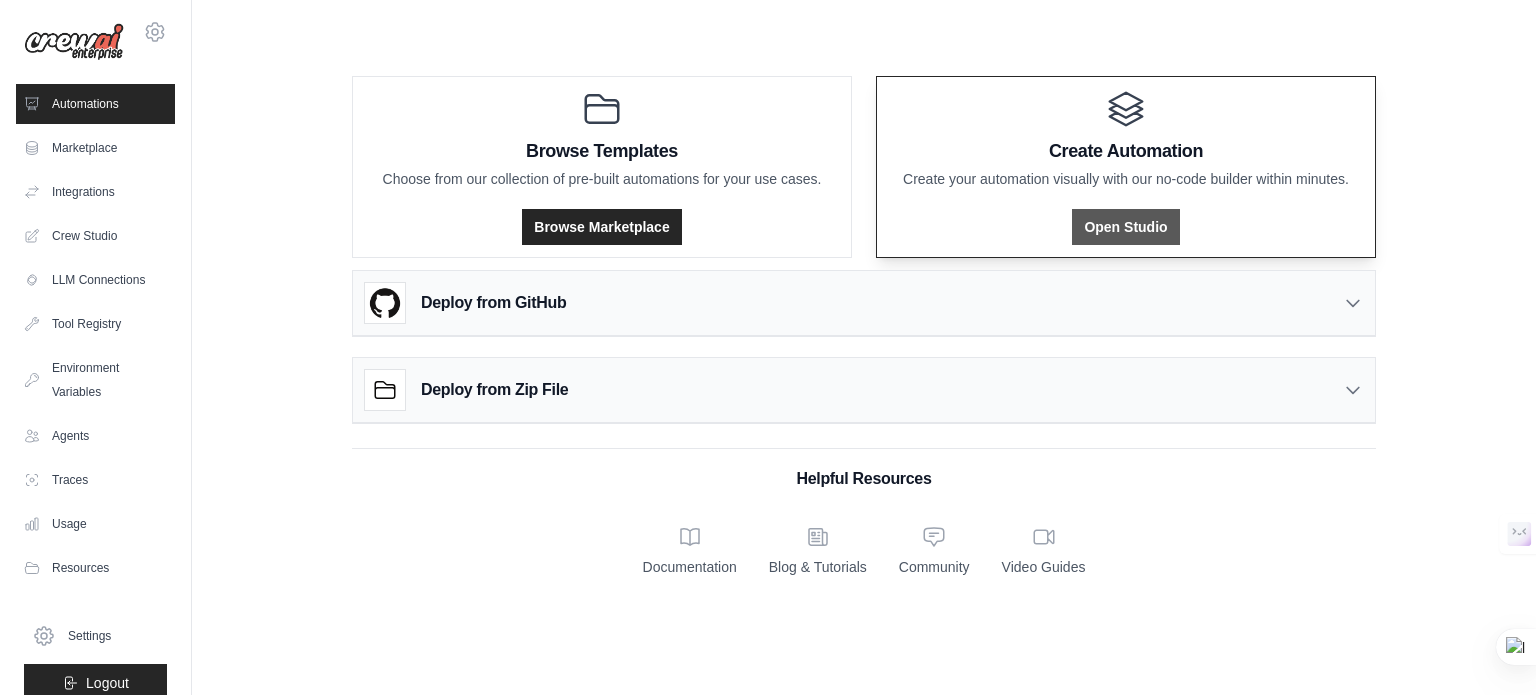 click on "Open Studio" at bounding box center (1125, 227) 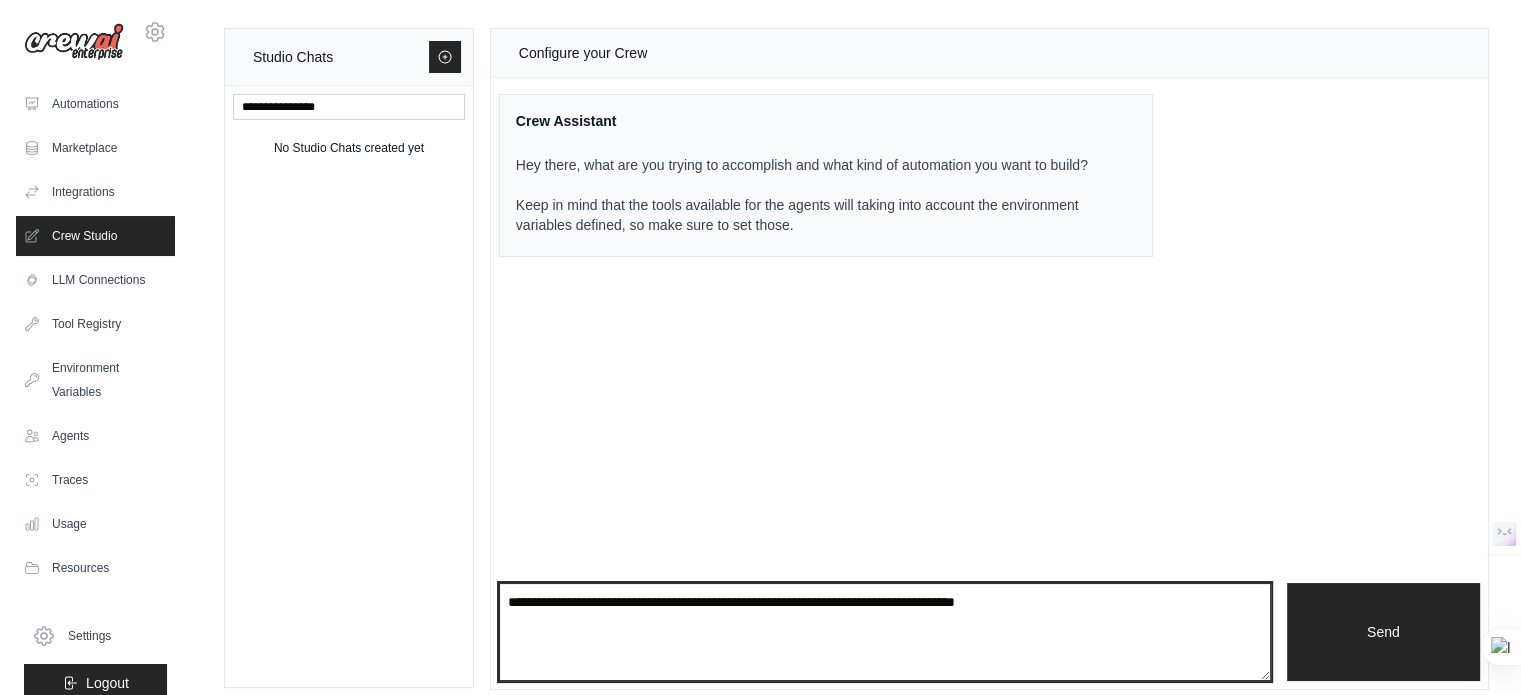 click at bounding box center (885, 632) 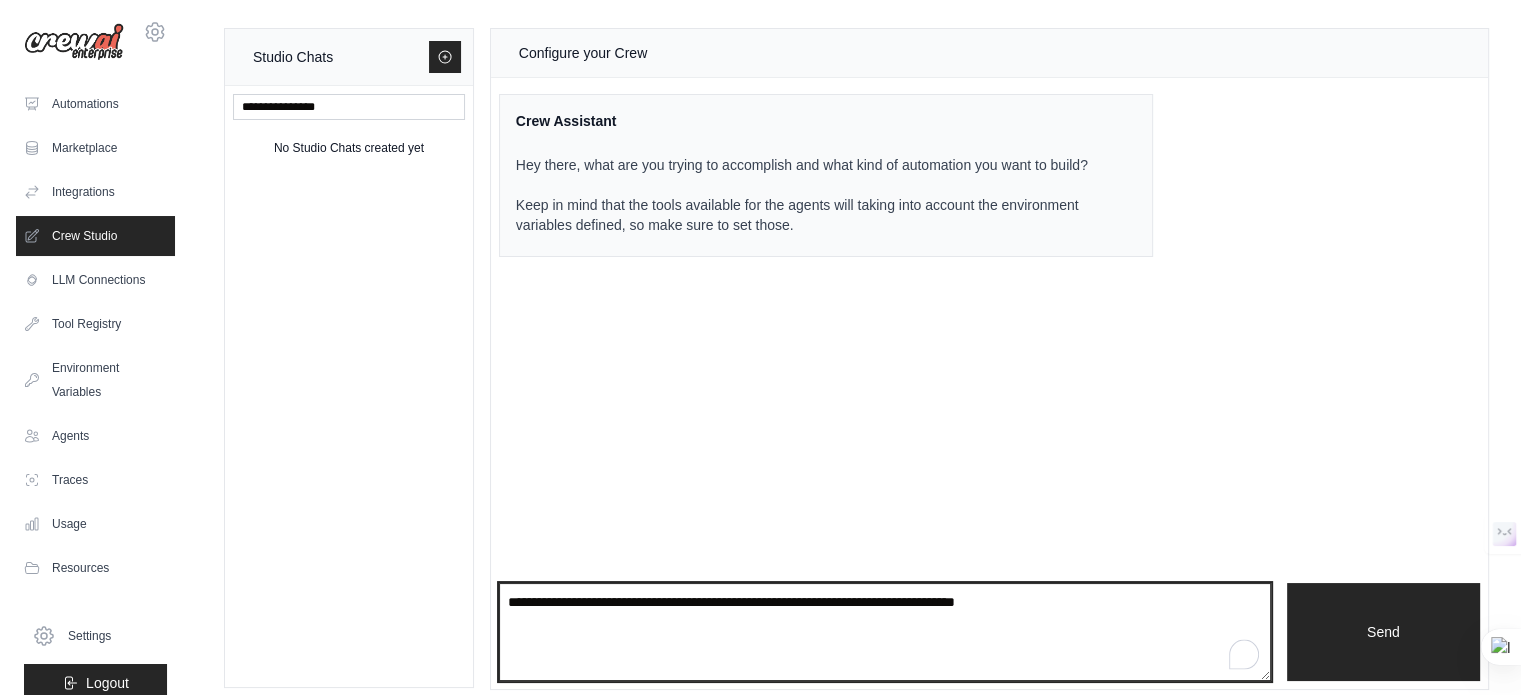 click at bounding box center [885, 632] 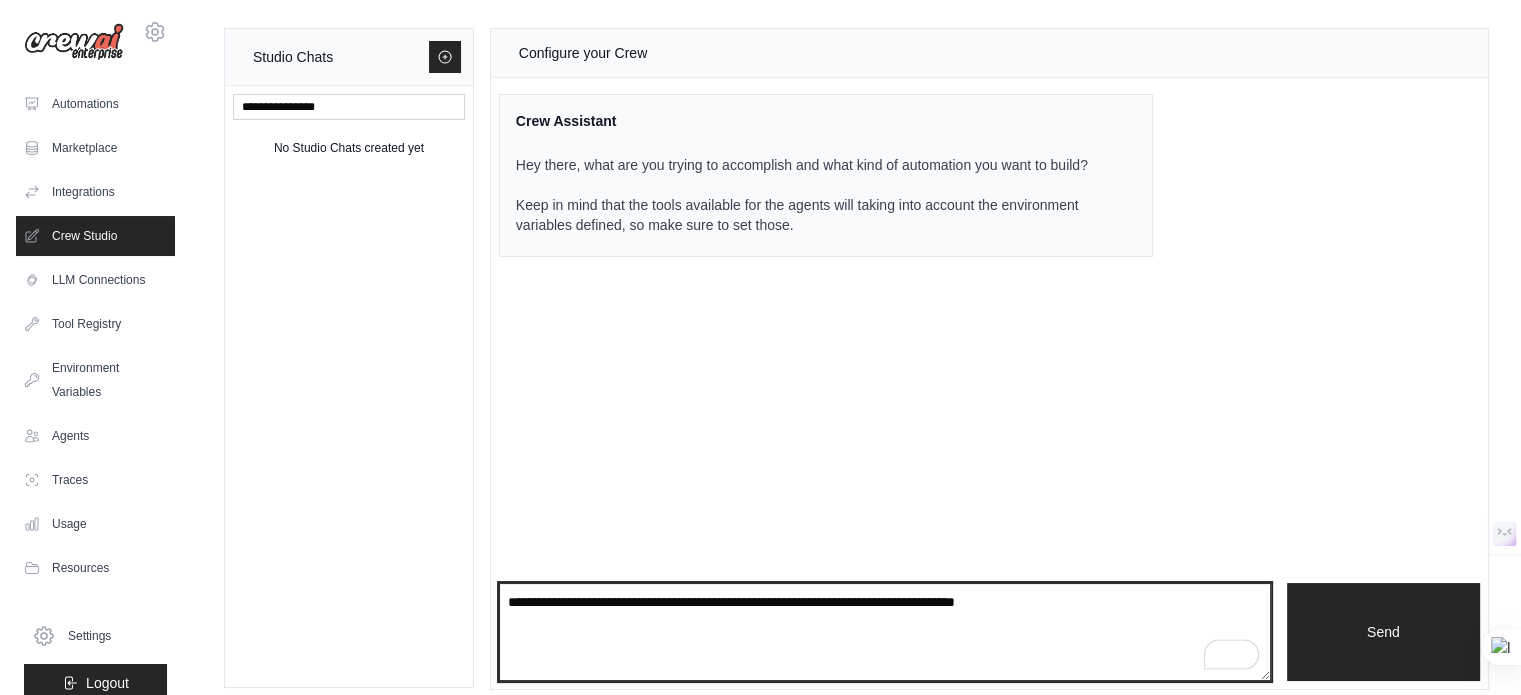 click at bounding box center [885, 632] 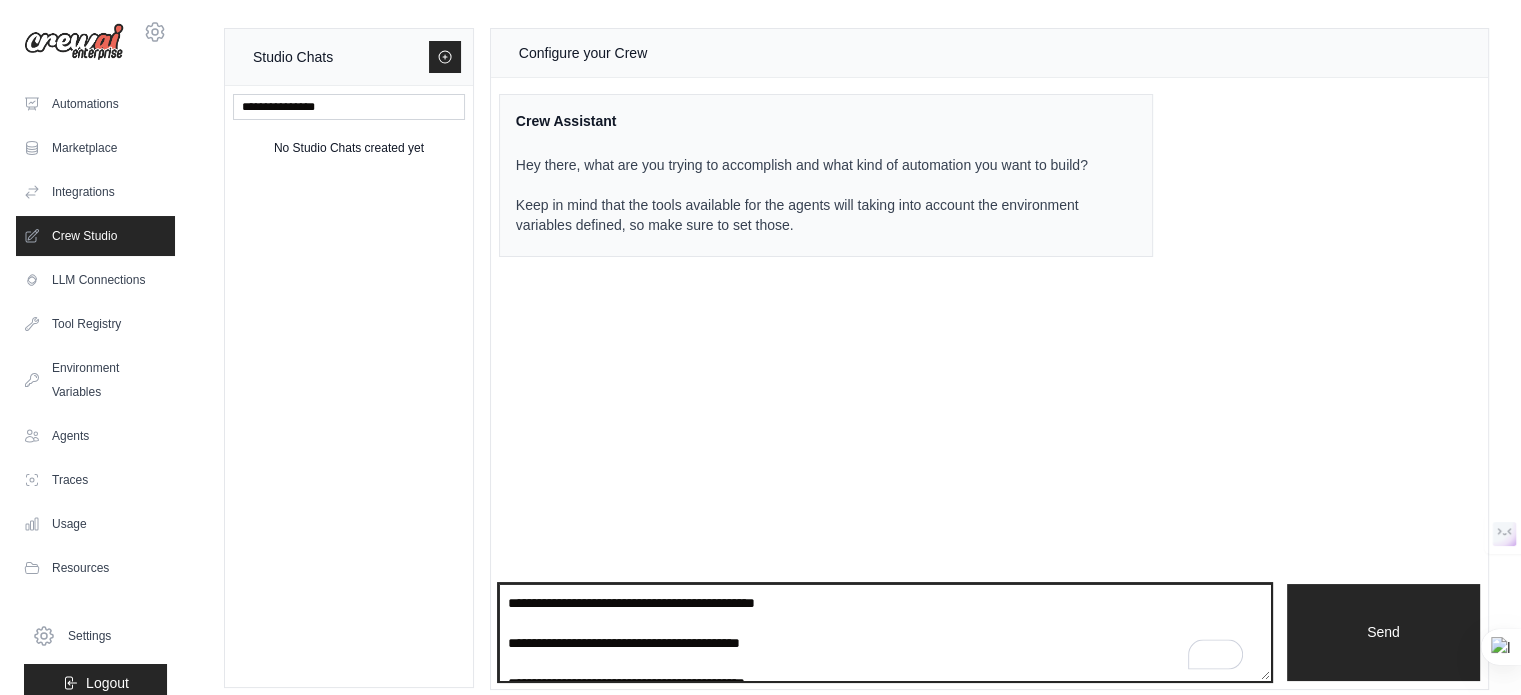 scroll, scrollTop: 450, scrollLeft: 0, axis: vertical 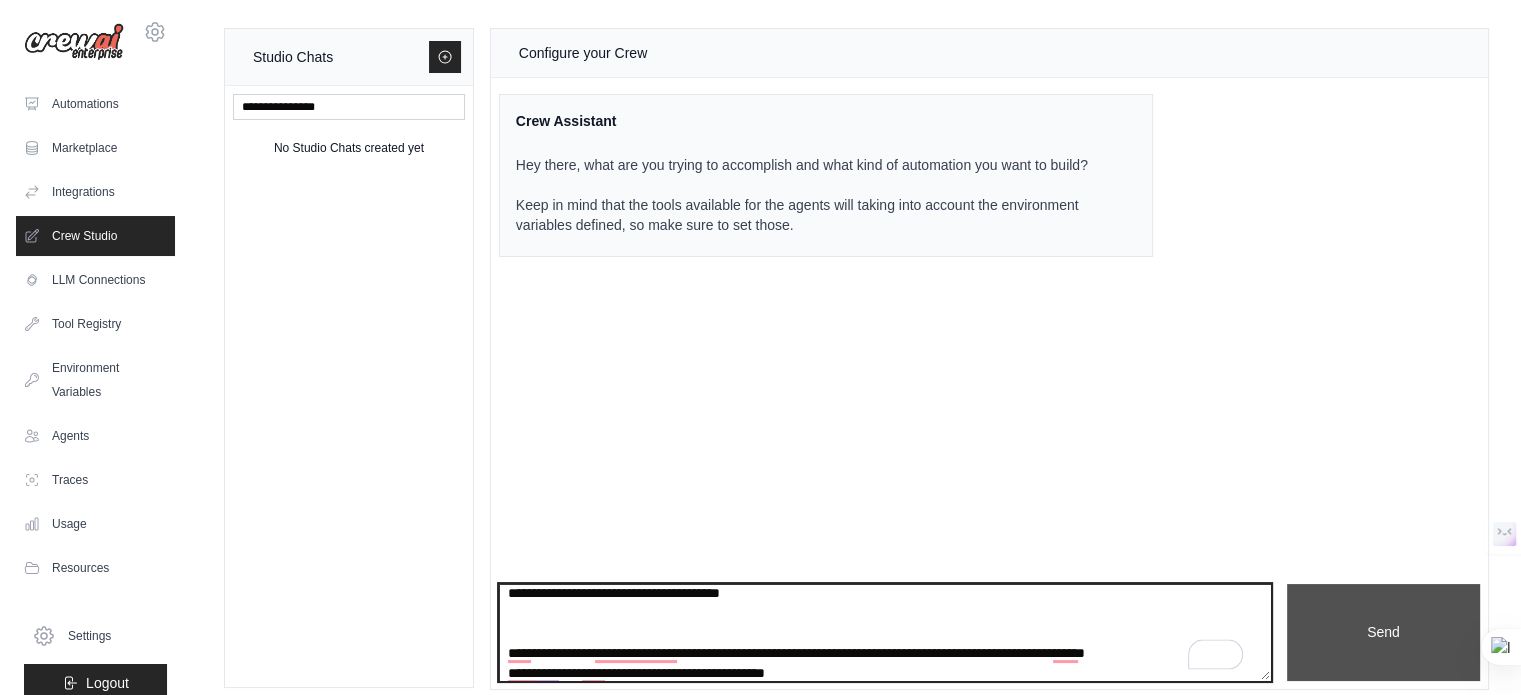 type on "**********" 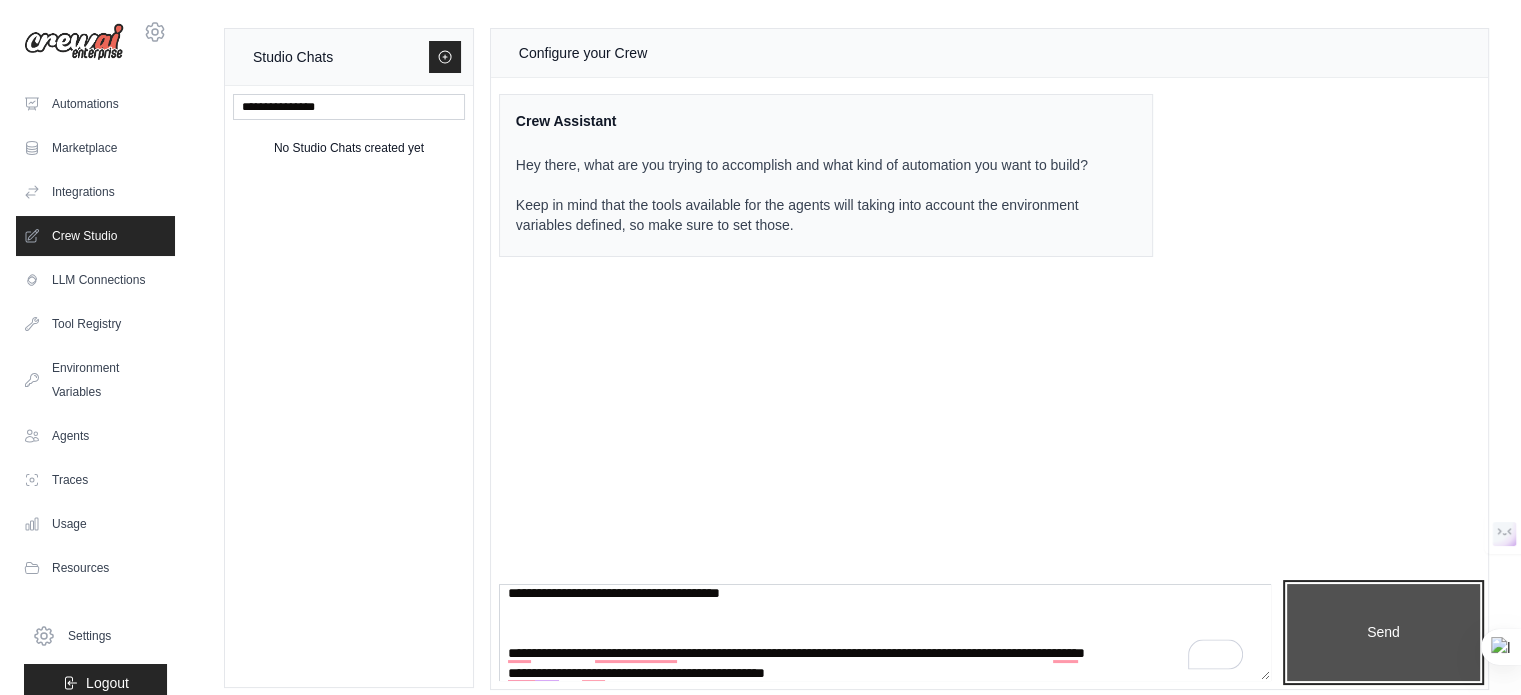 click on "Send" at bounding box center [1383, 633] 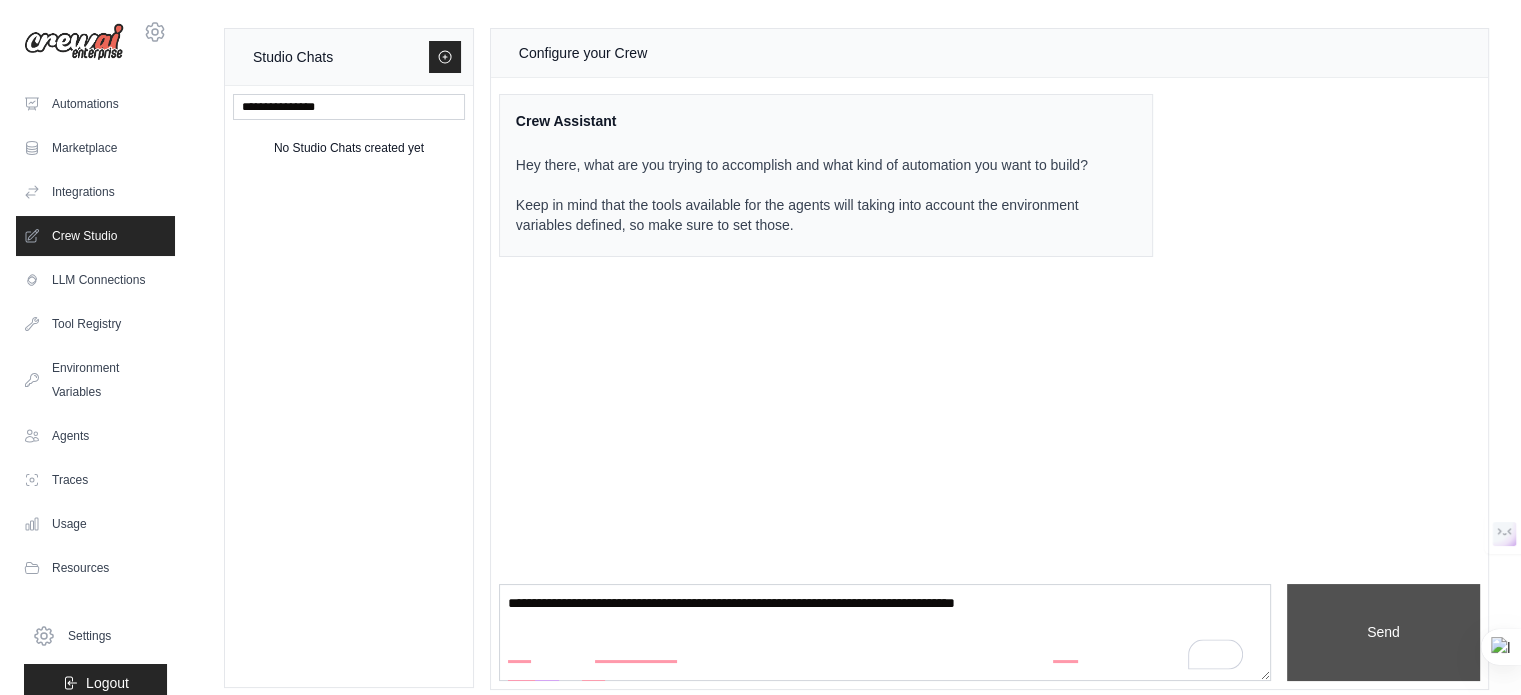 scroll, scrollTop: 0, scrollLeft: 0, axis: both 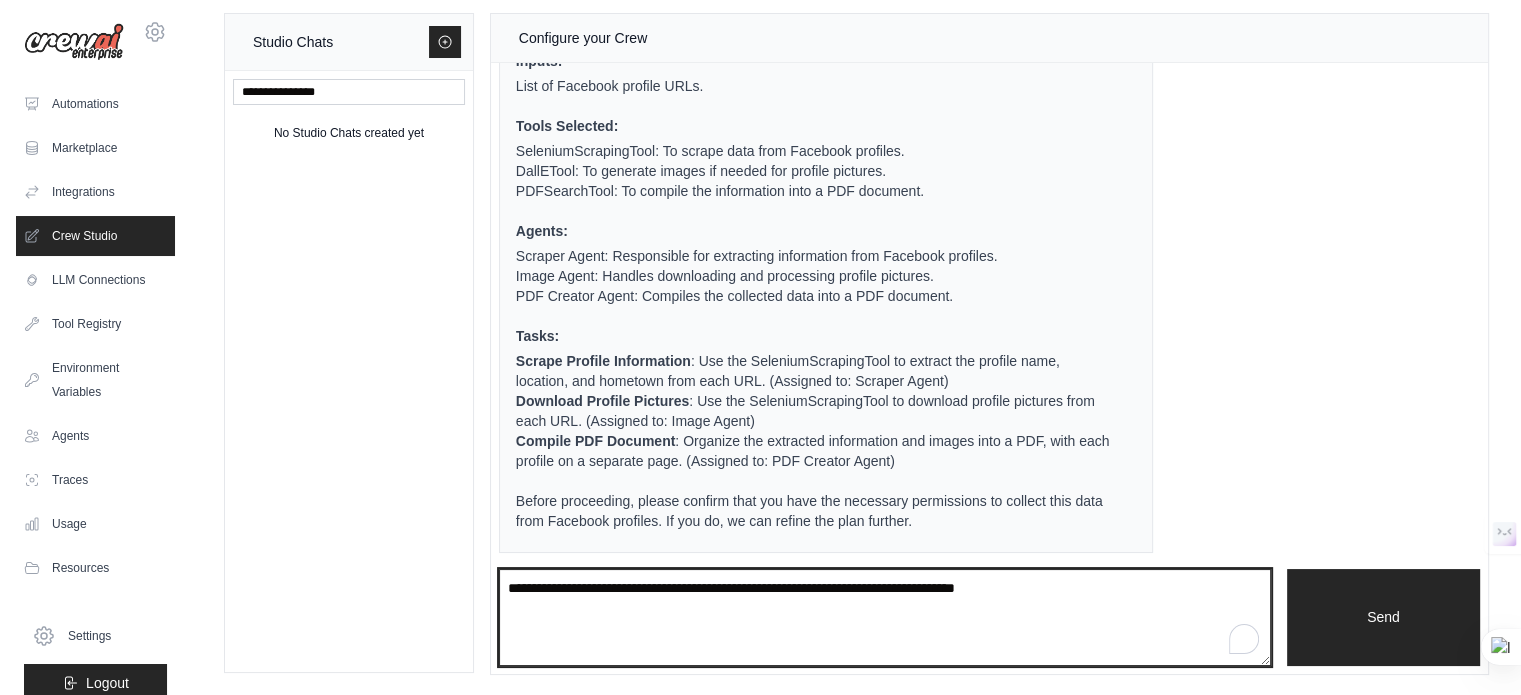 click at bounding box center [885, 618] 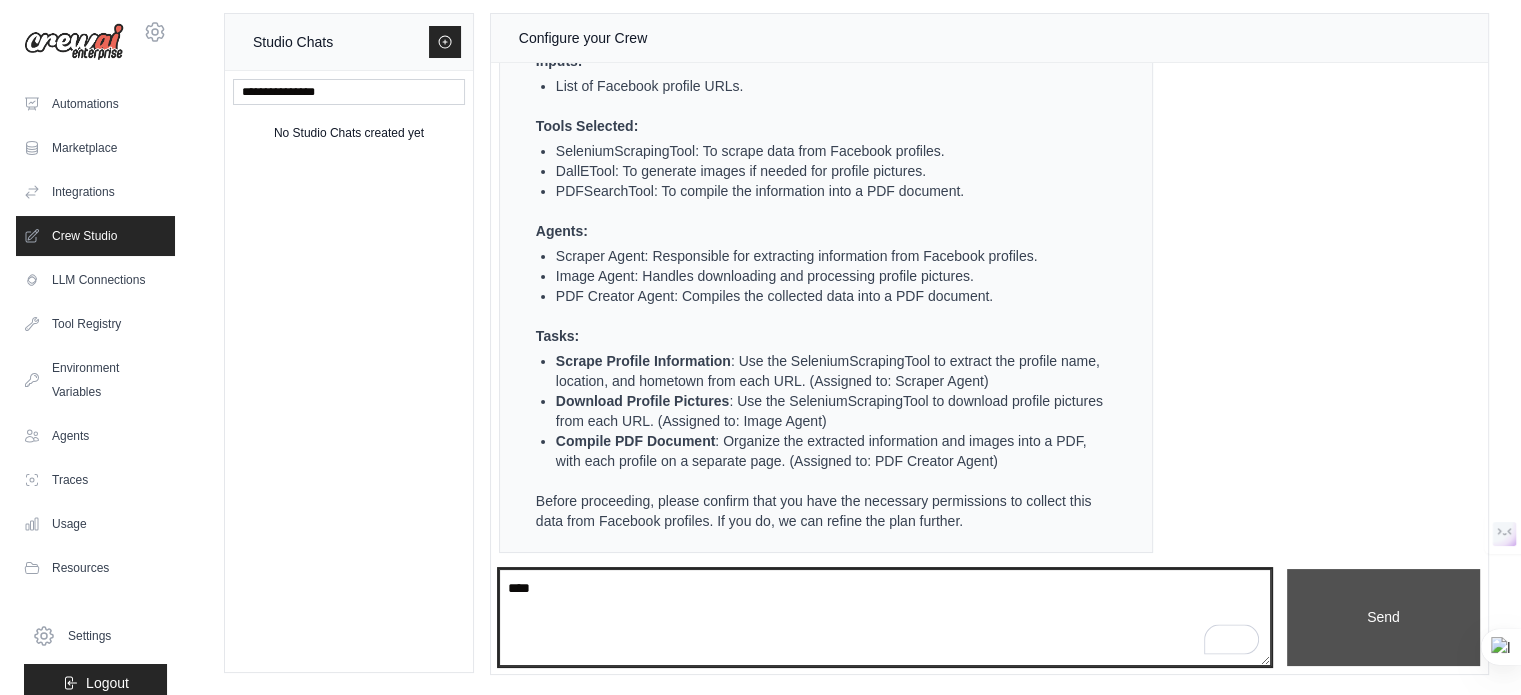 type on "****" 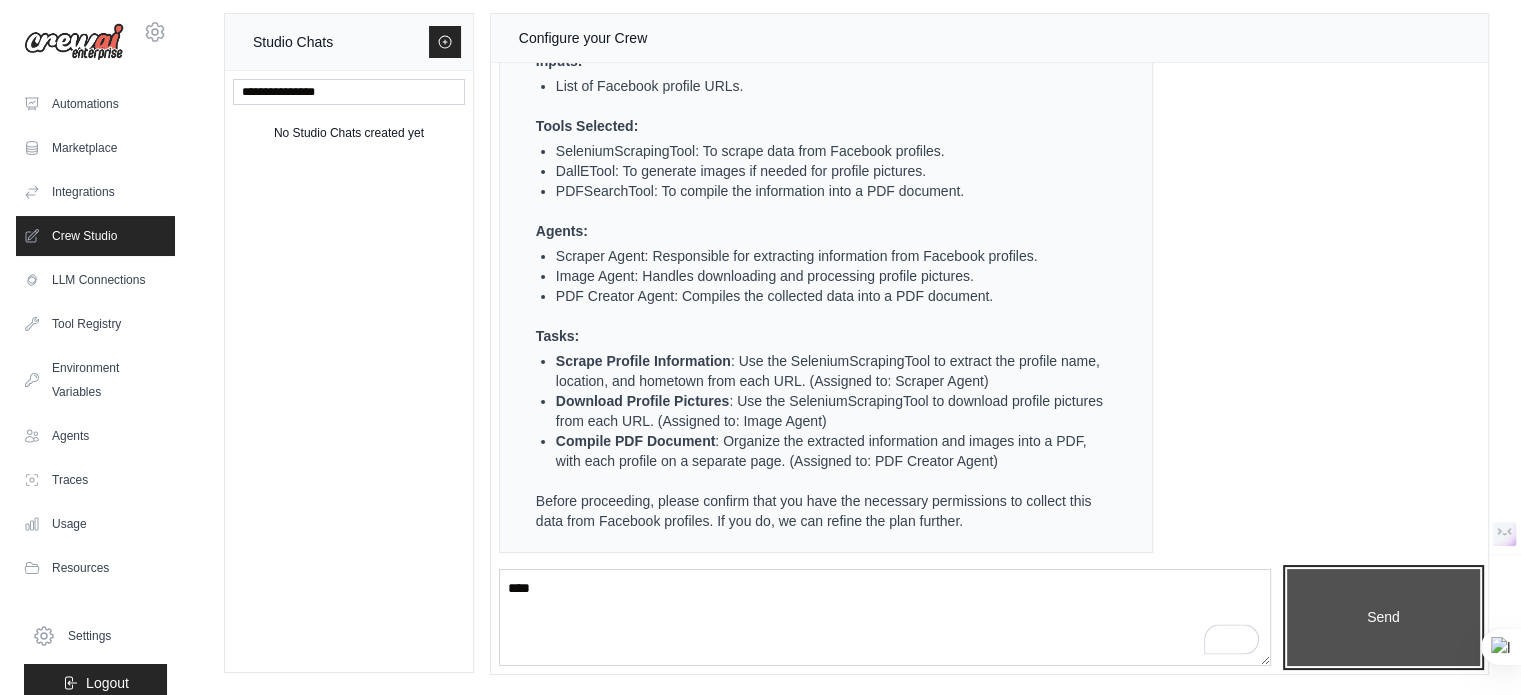 click on "Send" at bounding box center [1383, 618] 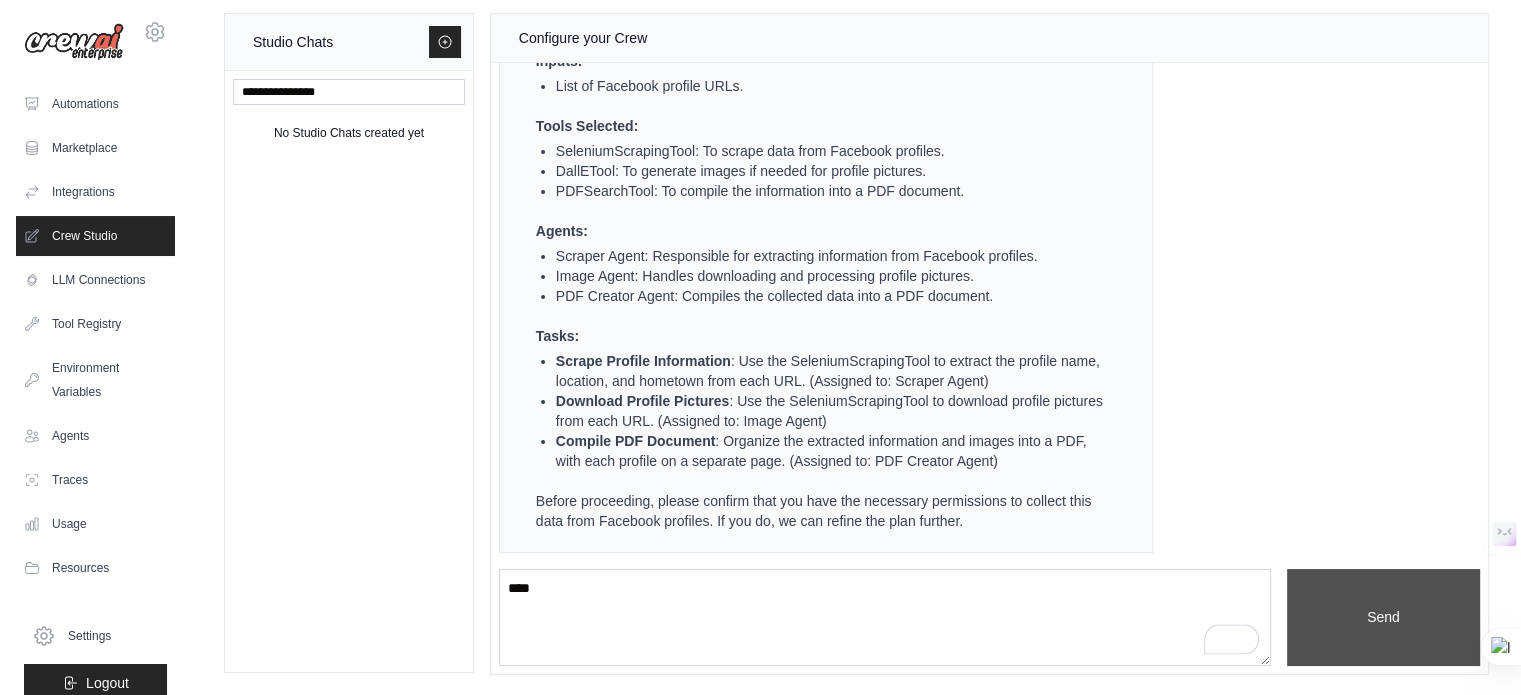 type 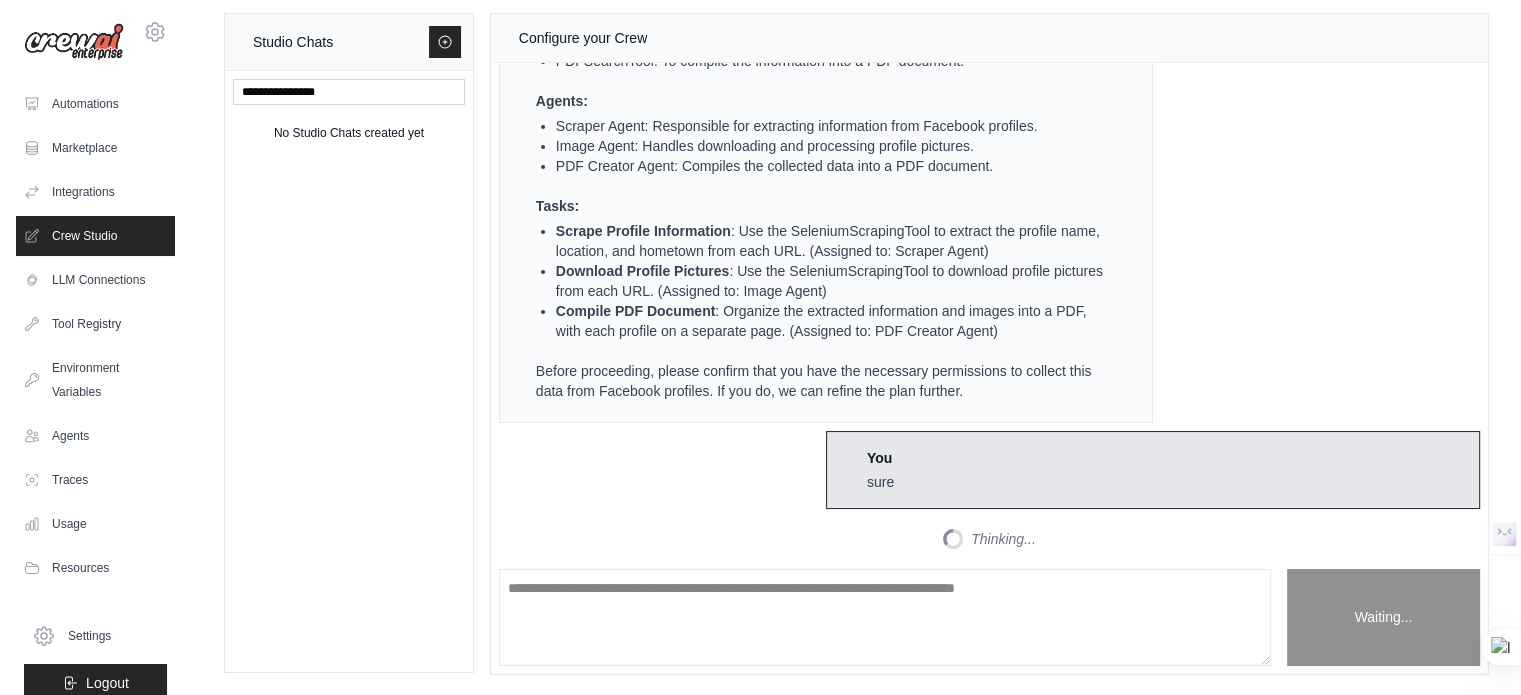 scroll, scrollTop: 1424, scrollLeft: 0, axis: vertical 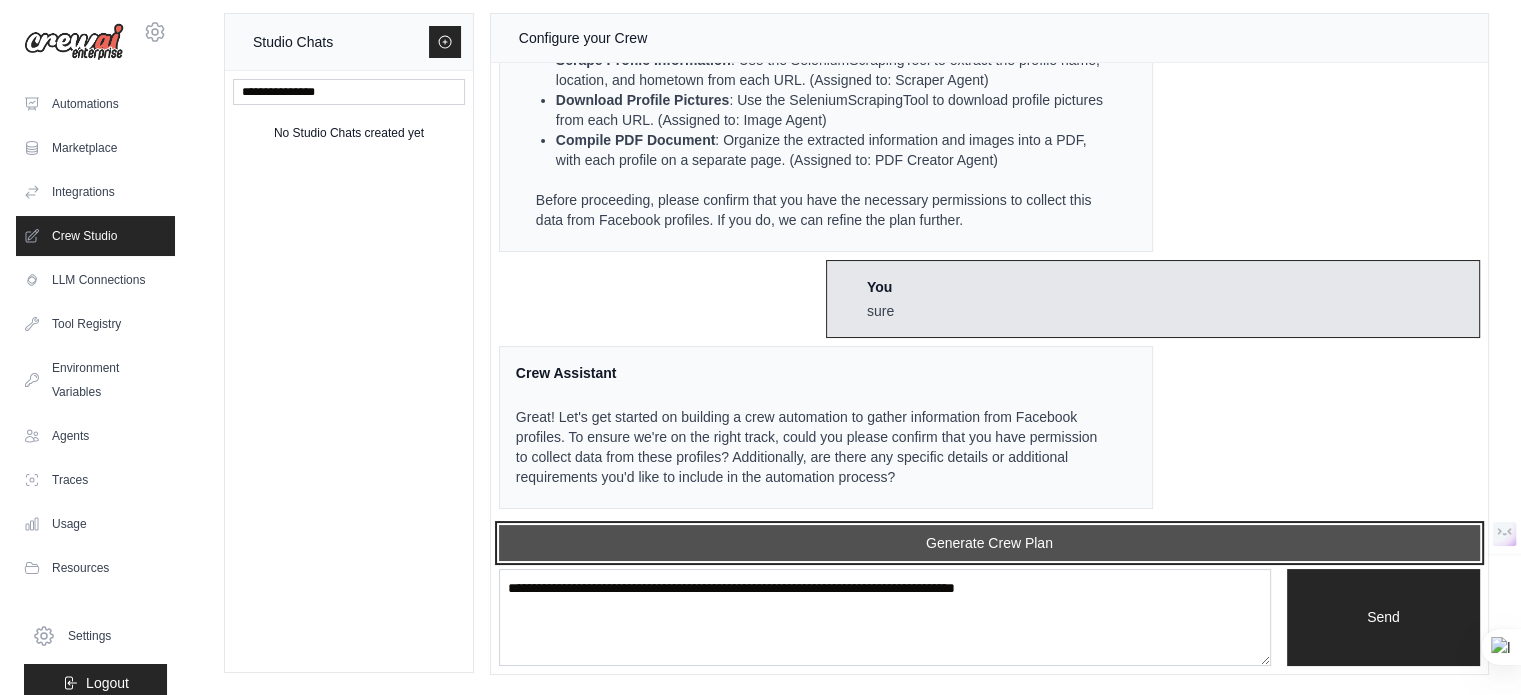 click on "Generate Crew Plan" at bounding box center [989, 543] 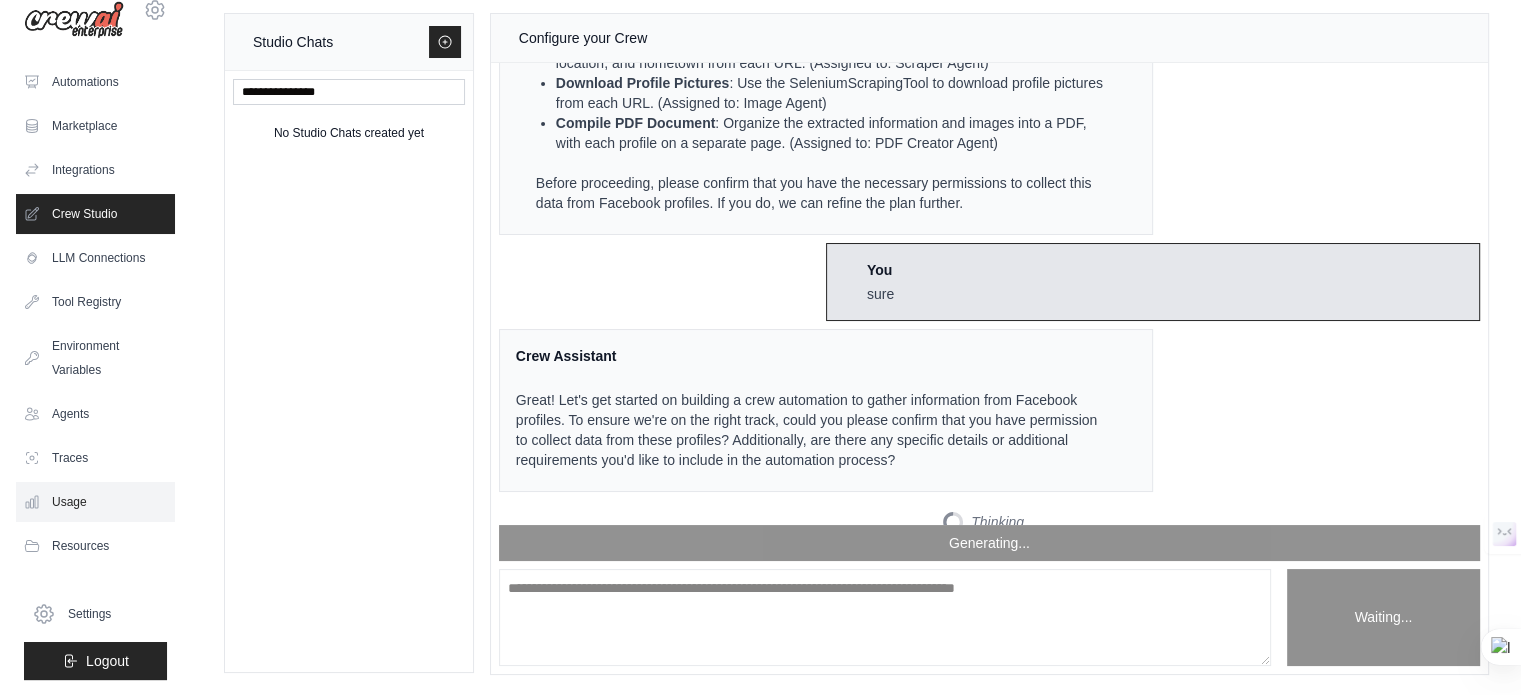 scroll, scrollTop: 0, scrollLeft: 0, axis: both 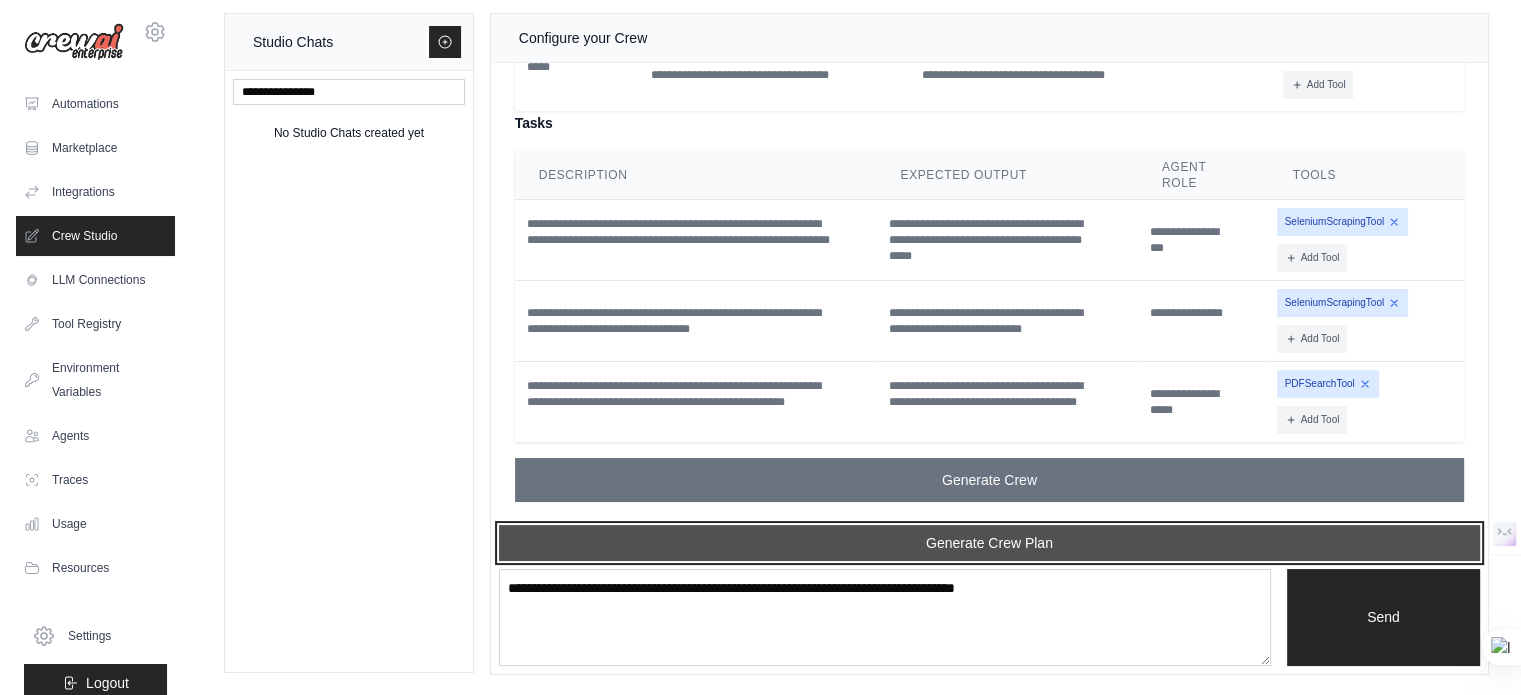click on "Generate Crew Plan" at bounding box center [989, 543] 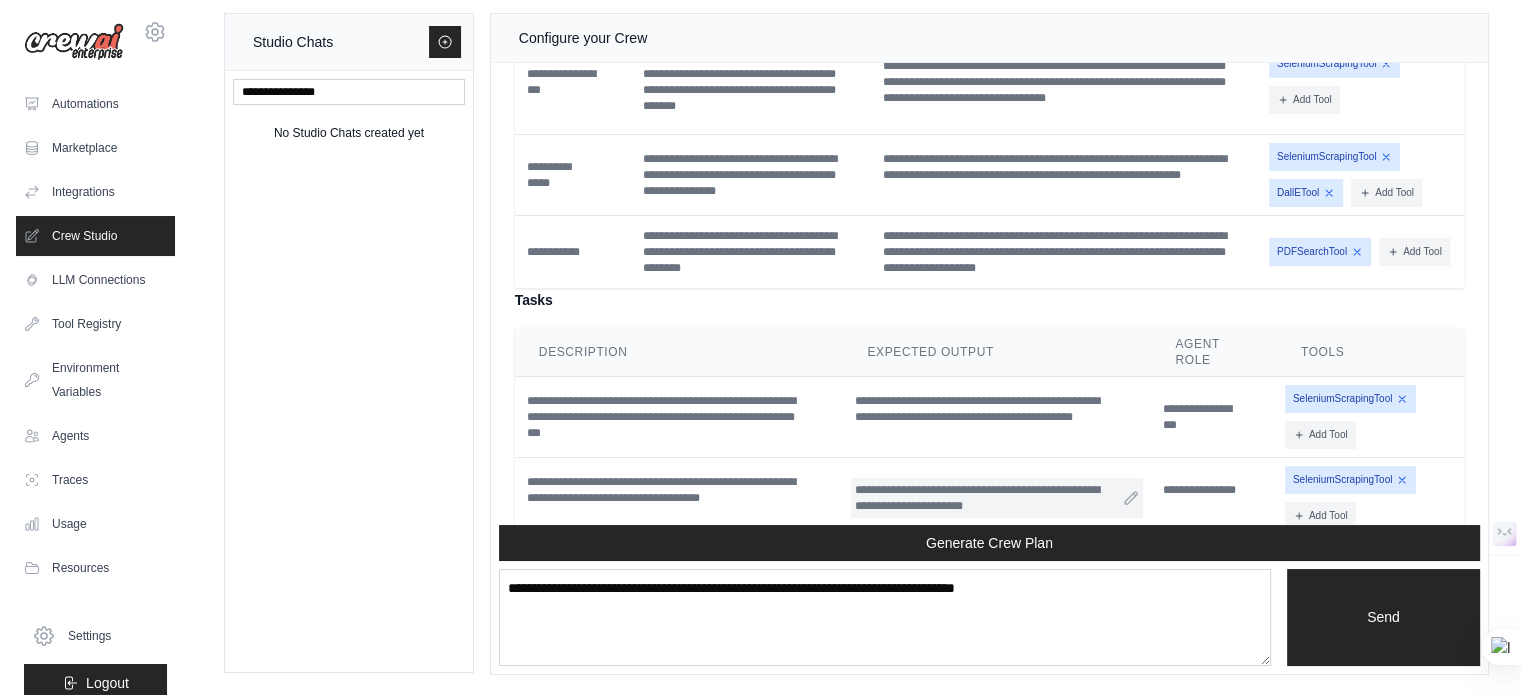 scroll, scrollTop: 3216, scrollLeft: 0, axis: vertical 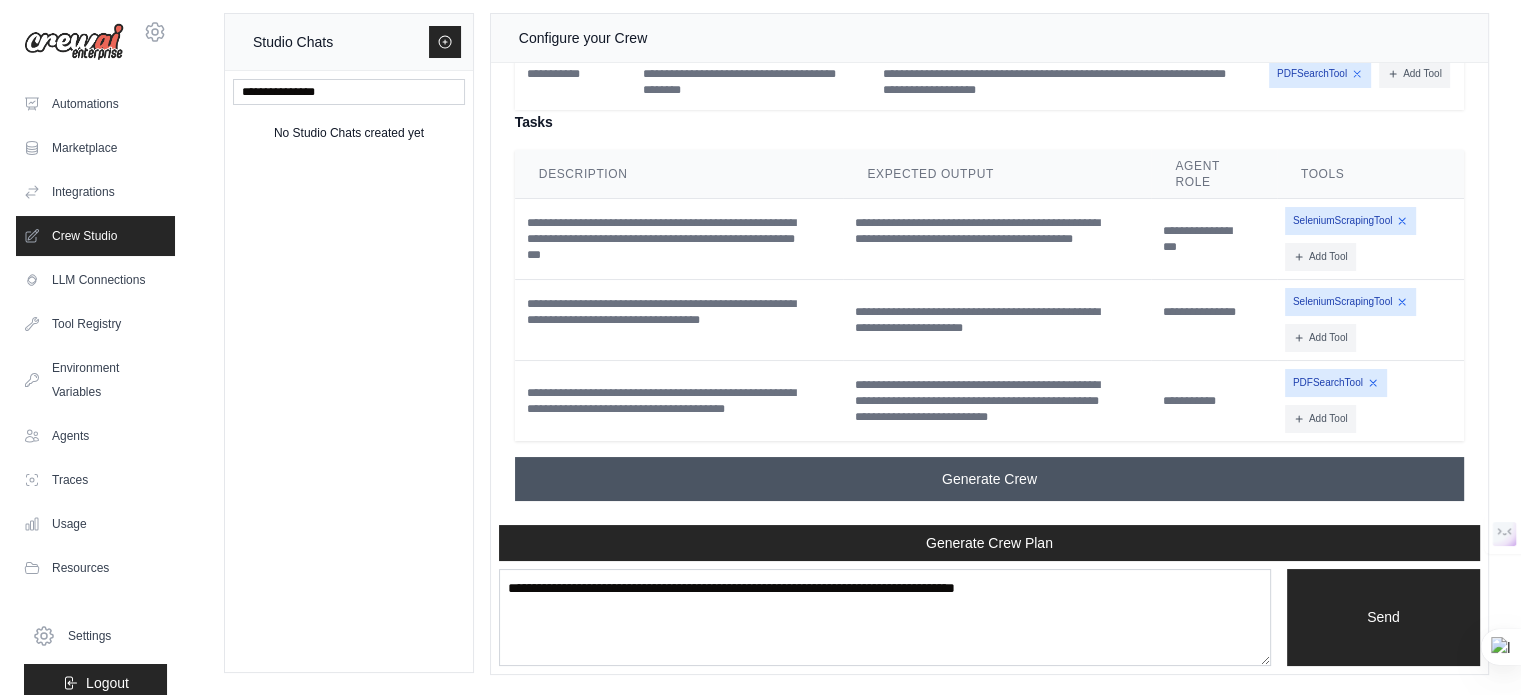 click on "Generate Crew" at bounding box center [989, 479] 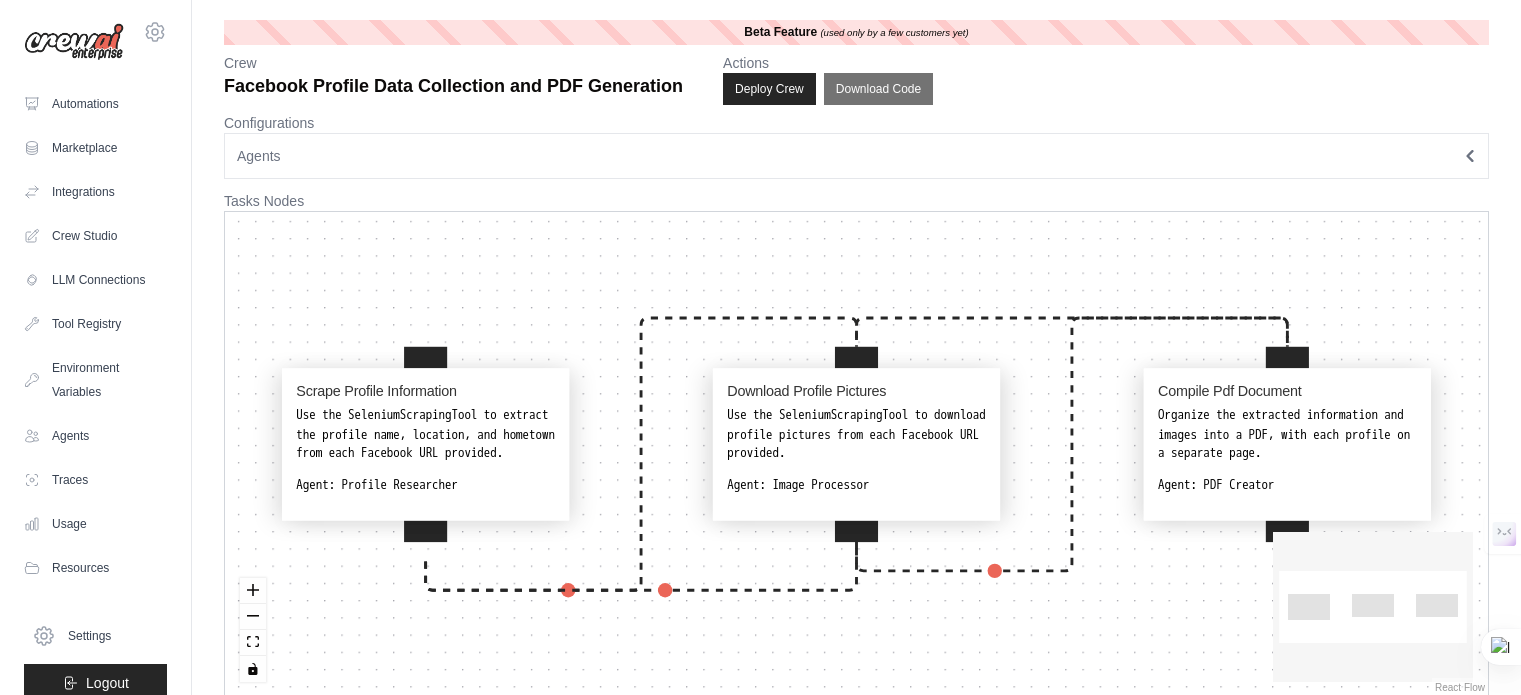 scroll, scrollTop: 0, scrollLeft: 0, axis: both 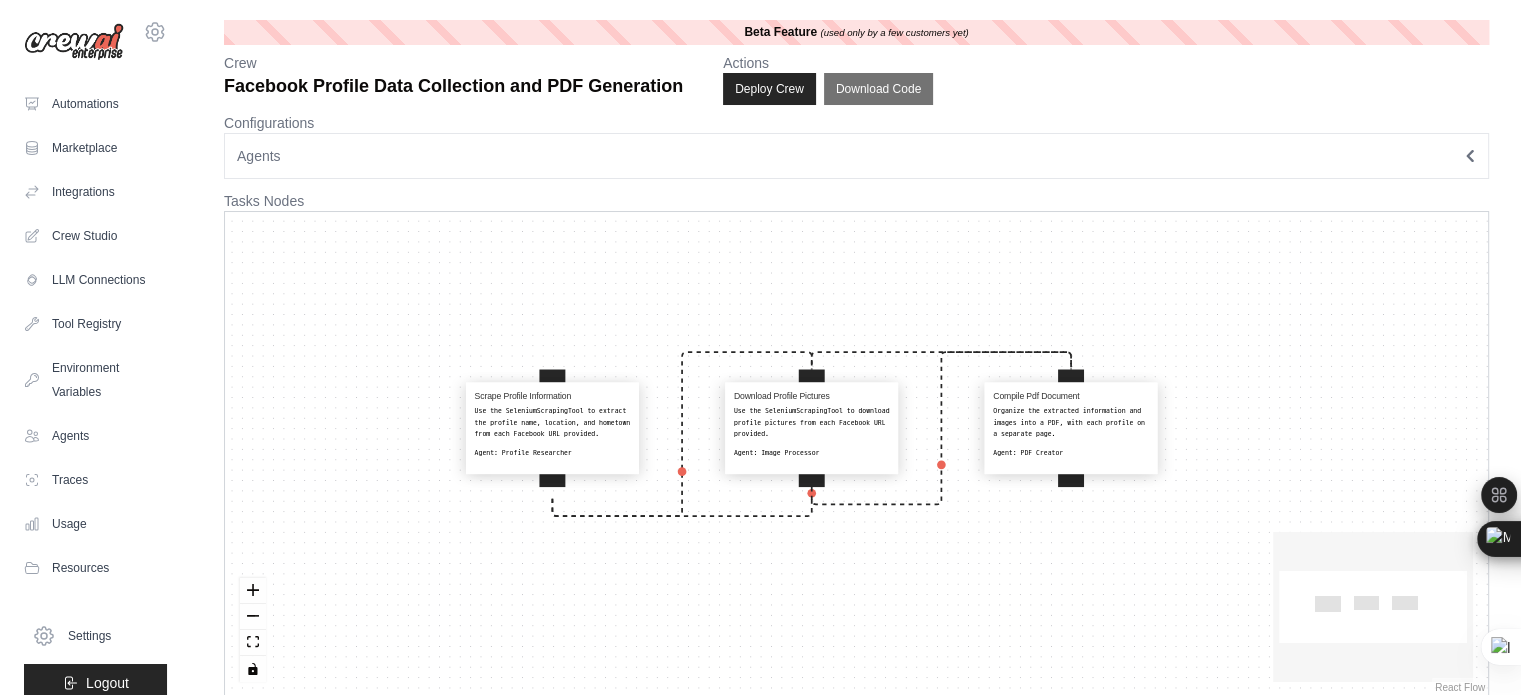 click 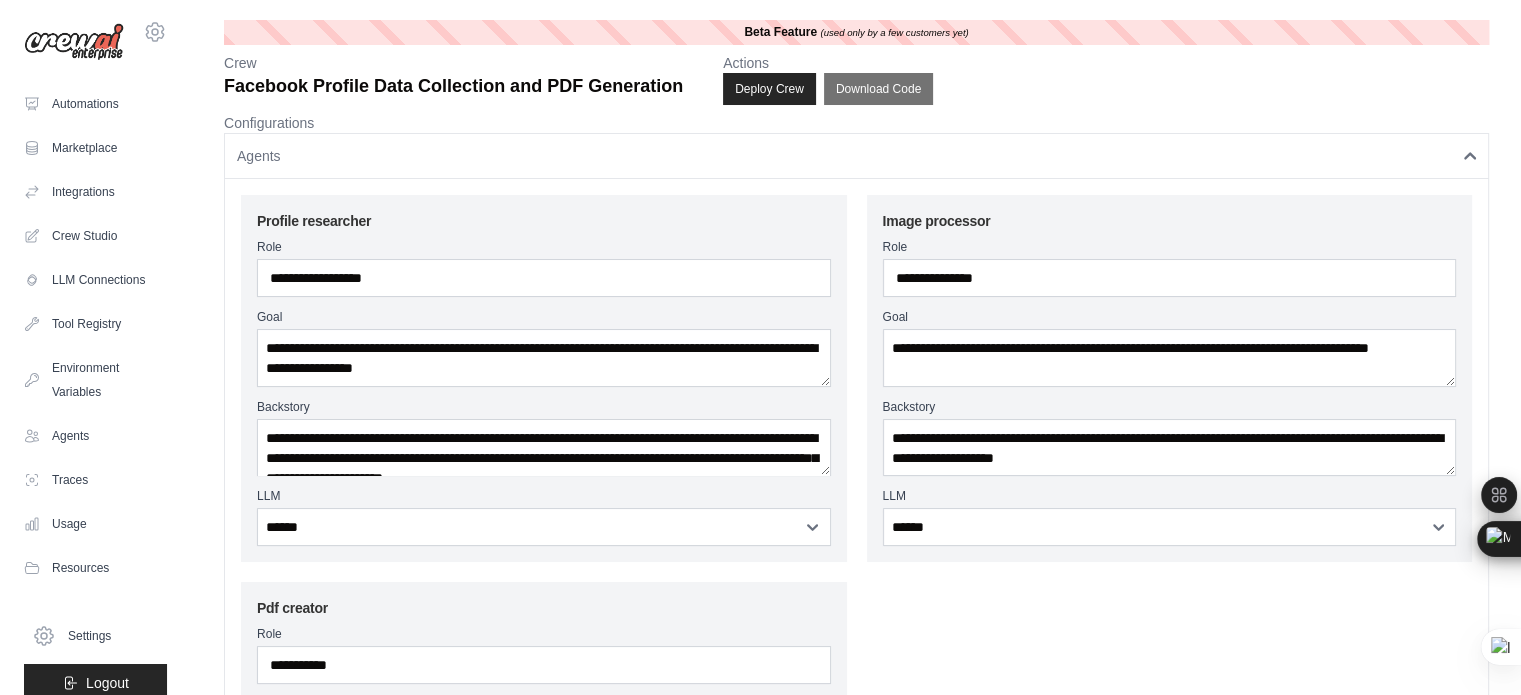click 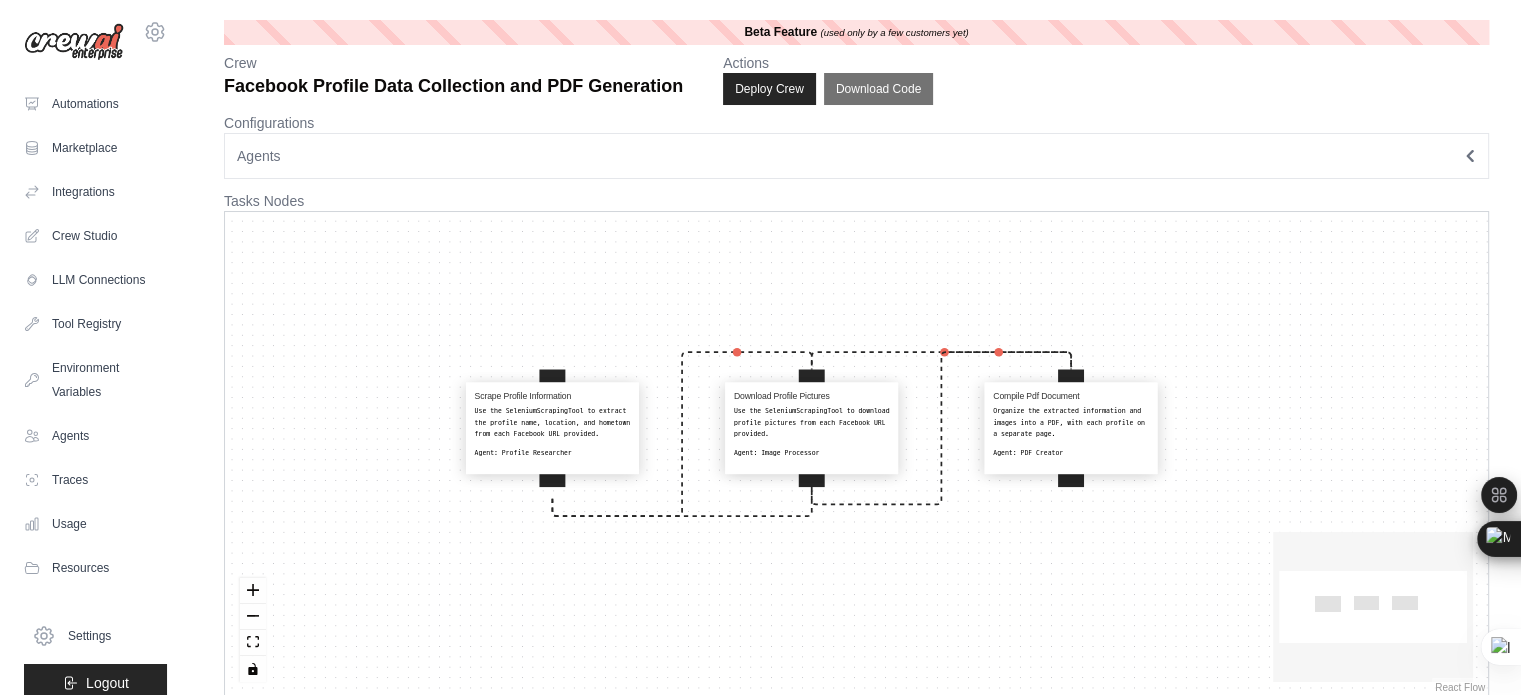 click 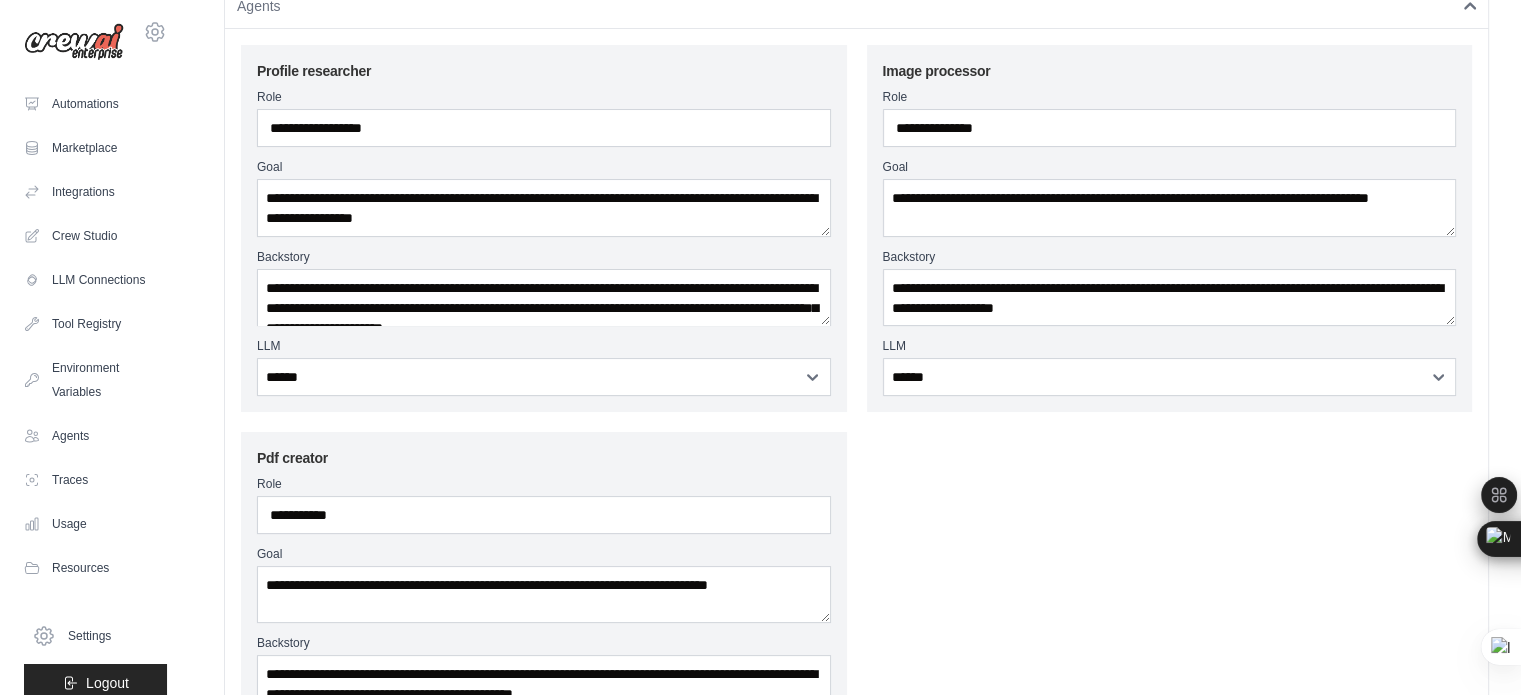 scroll, scrollTop: 0, scrollLeft: 0, axis: both 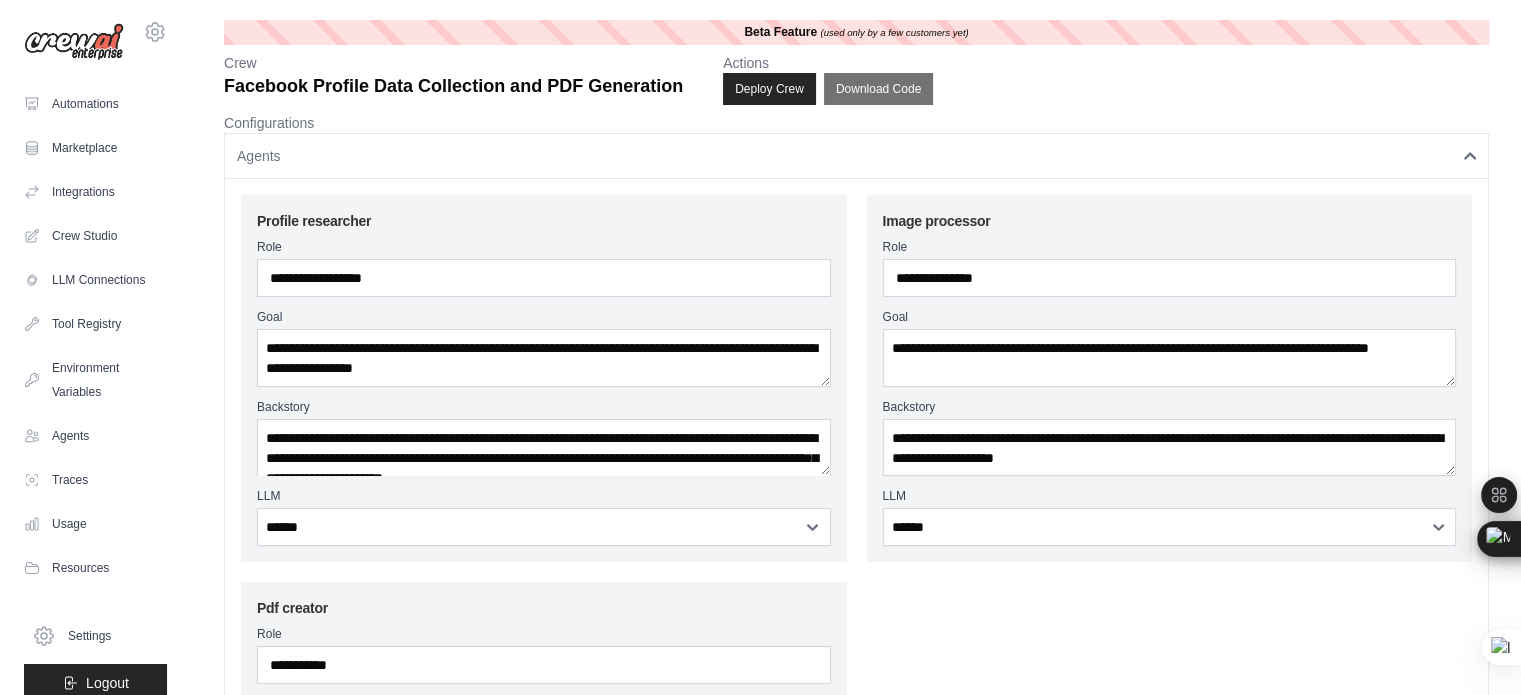 click 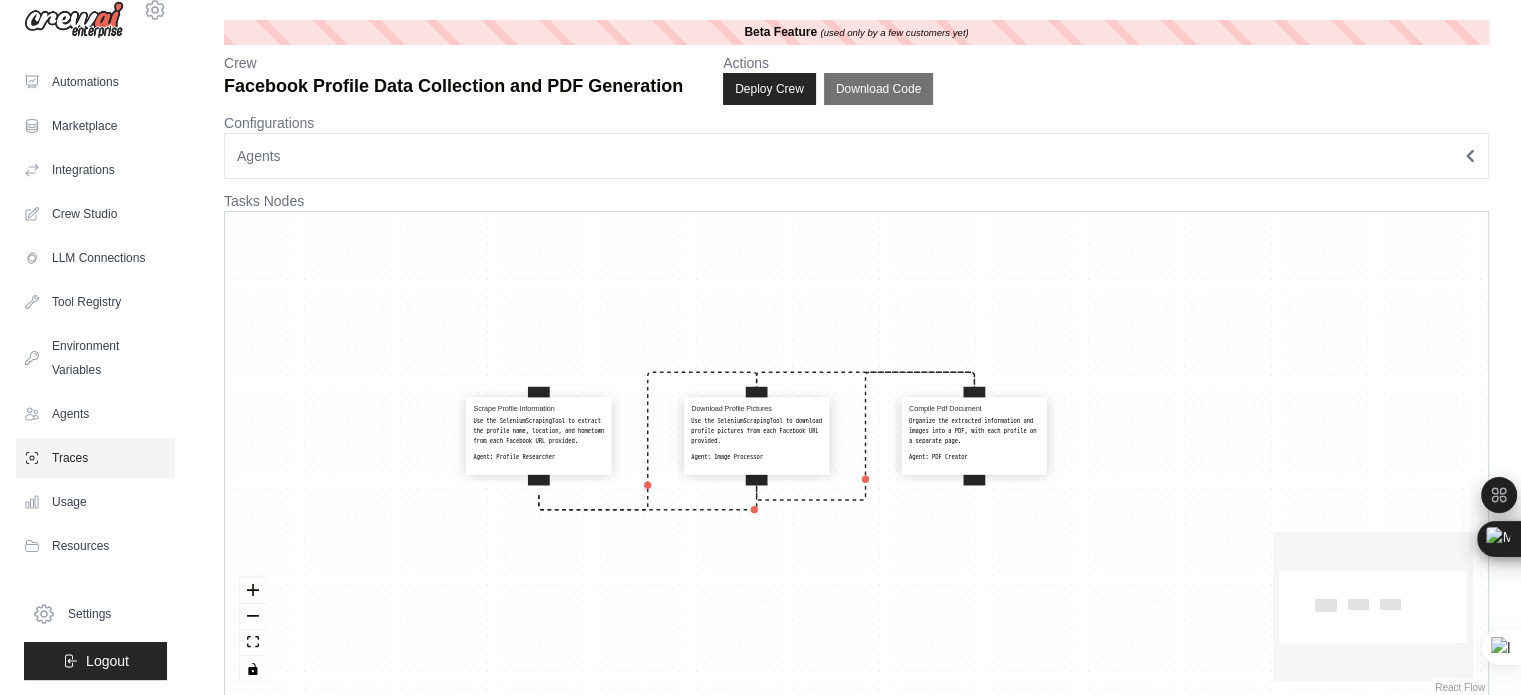 scroll, scrollTop: 0, scrollLeft: 0, axis: both 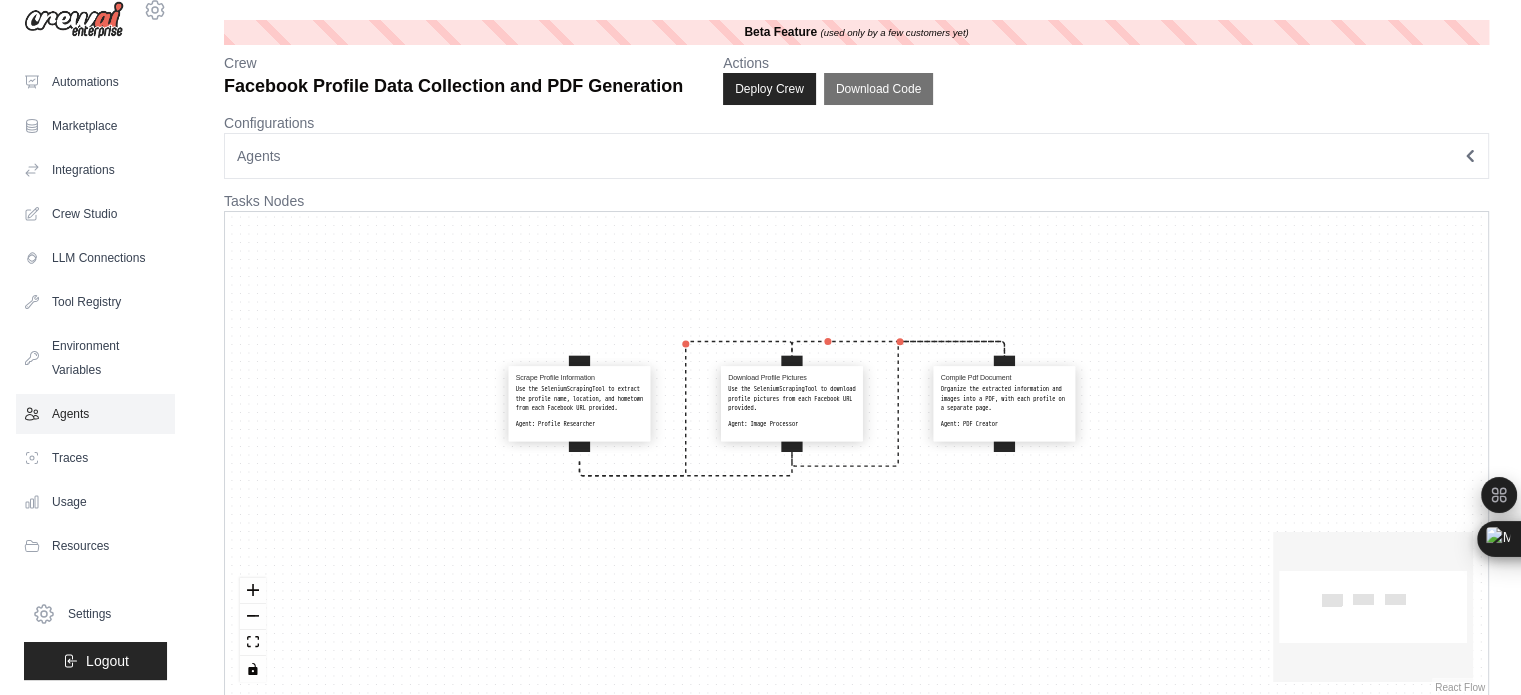 click on "Agents" at bounding box center [95, 414] 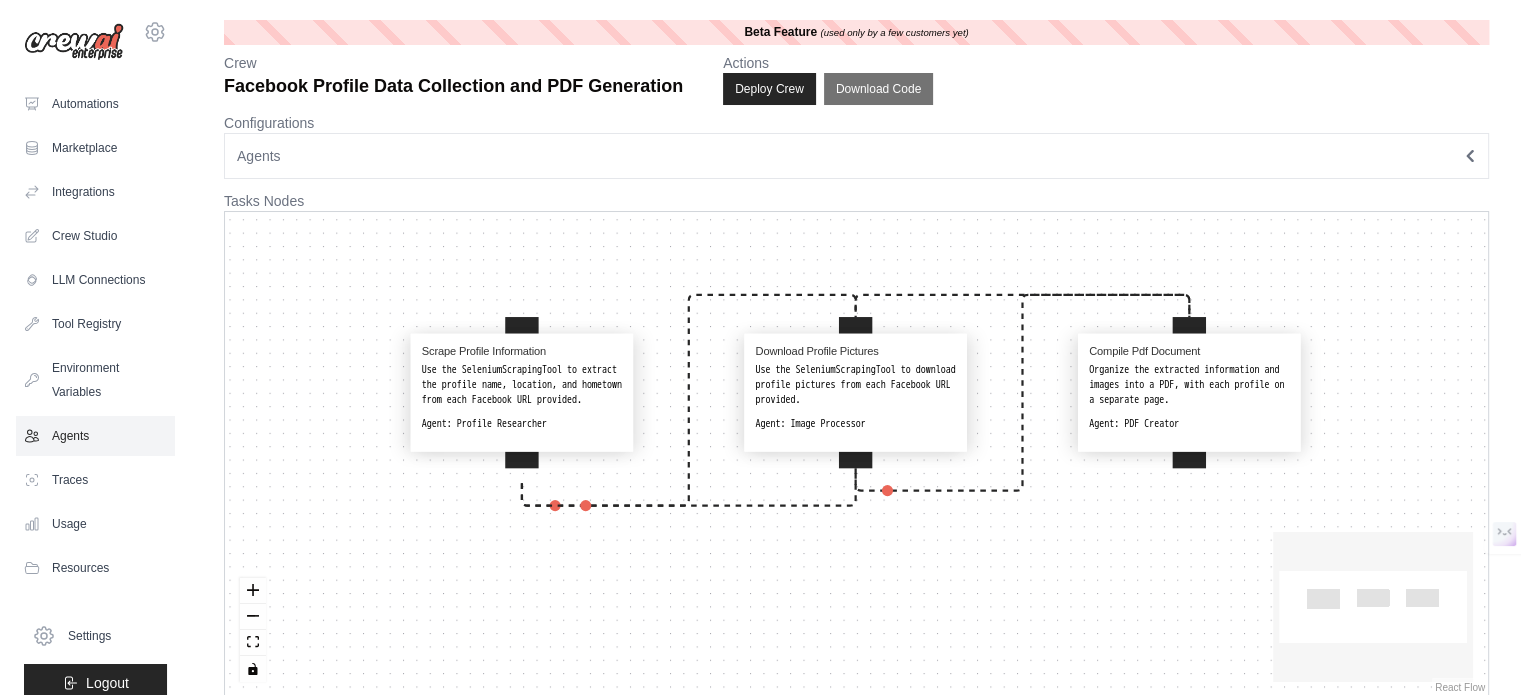 click on "Agents" at bounding box center (95, 436) 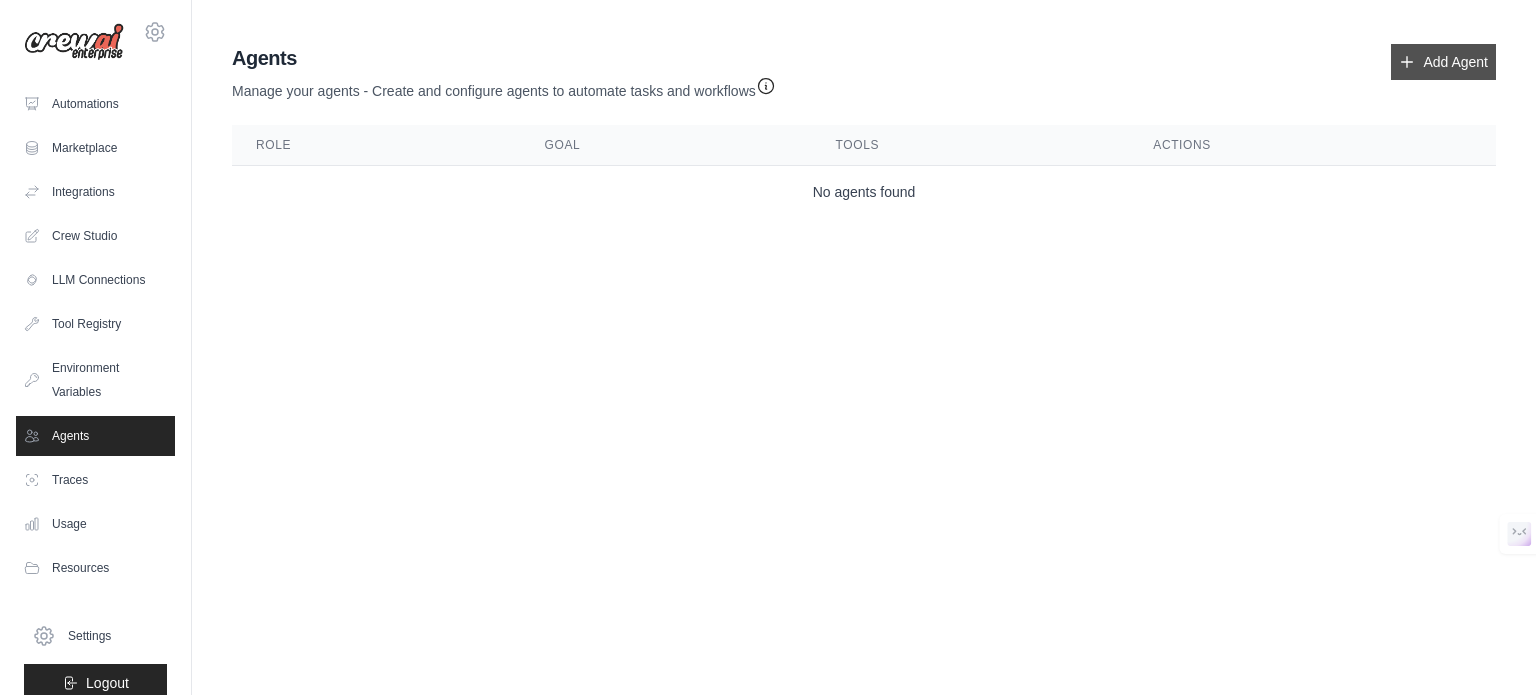 click on "Add Agent" at bounding box center [1443, 62] 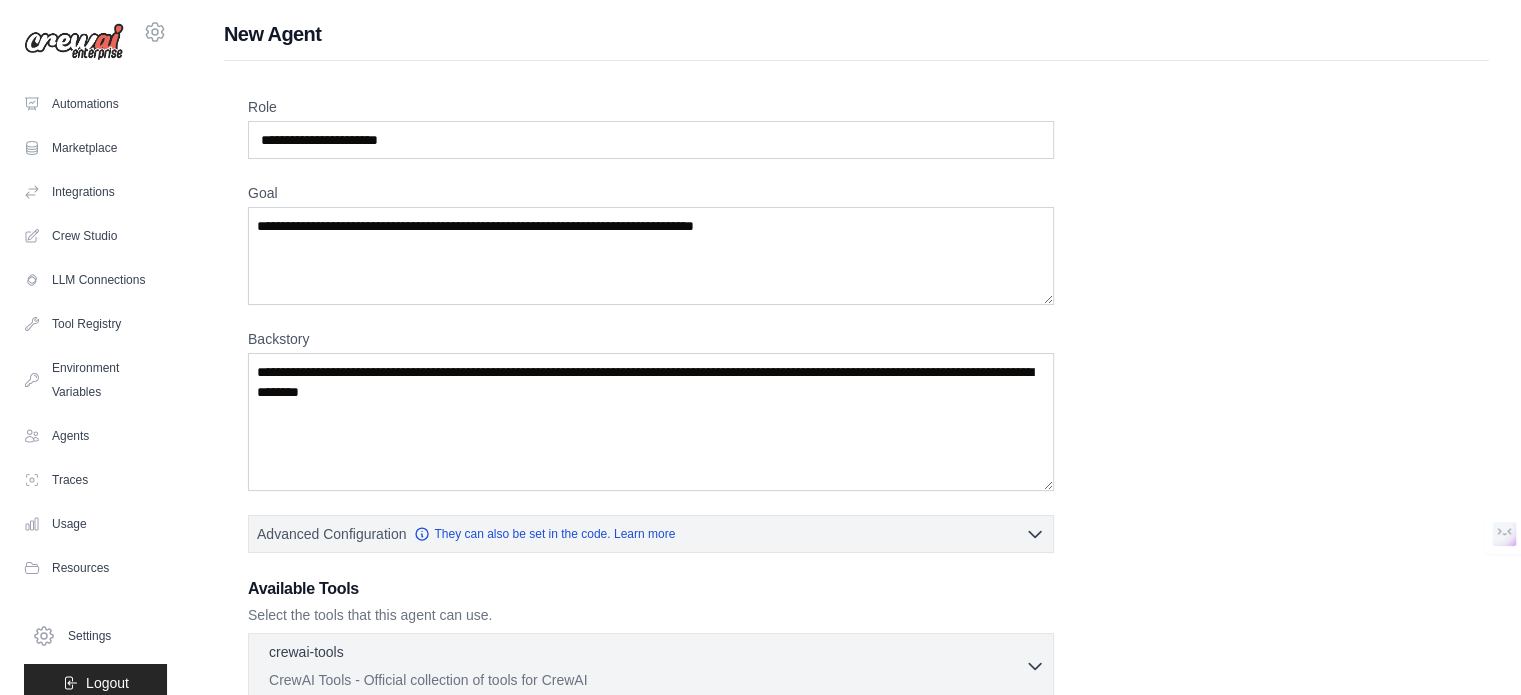 scroll, scrollTop: 284, scrollLeft: 0, axis: vertical 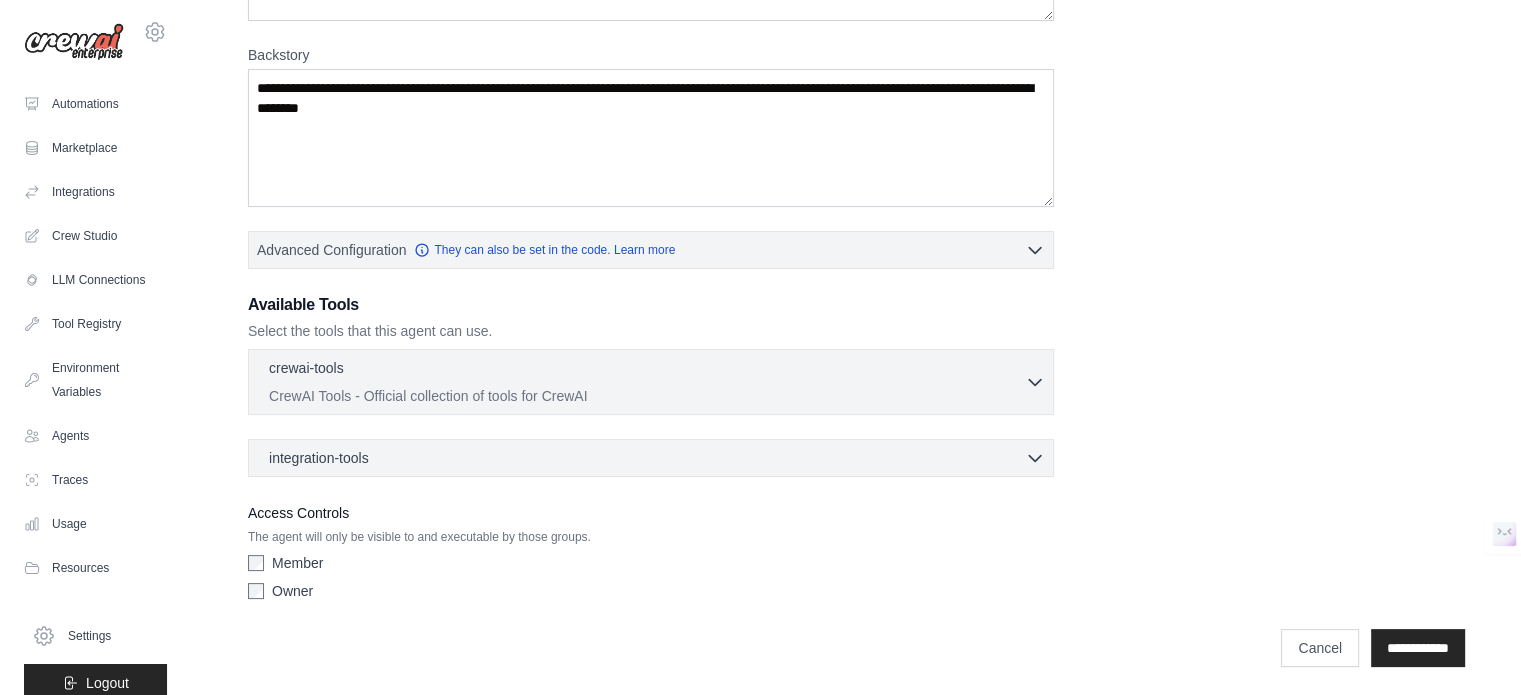 click on "Available Tools
Select the tools that this agent can use.
crewai-tools
0 selected
CrewAI Tools - Official collection of tools for CrewAI" at bounding box center (651, 385) 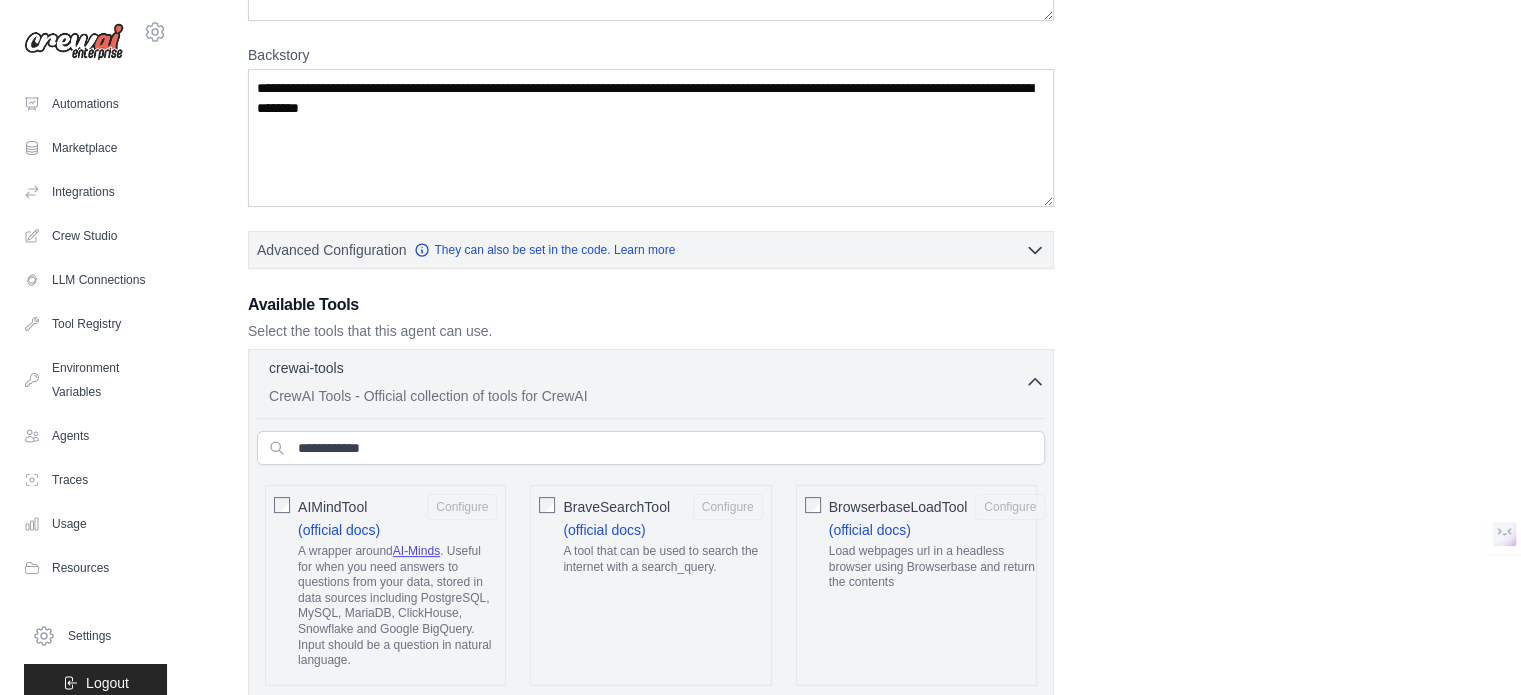 click on "crewai-tools
0 selected" at bounding box center (647, 370) 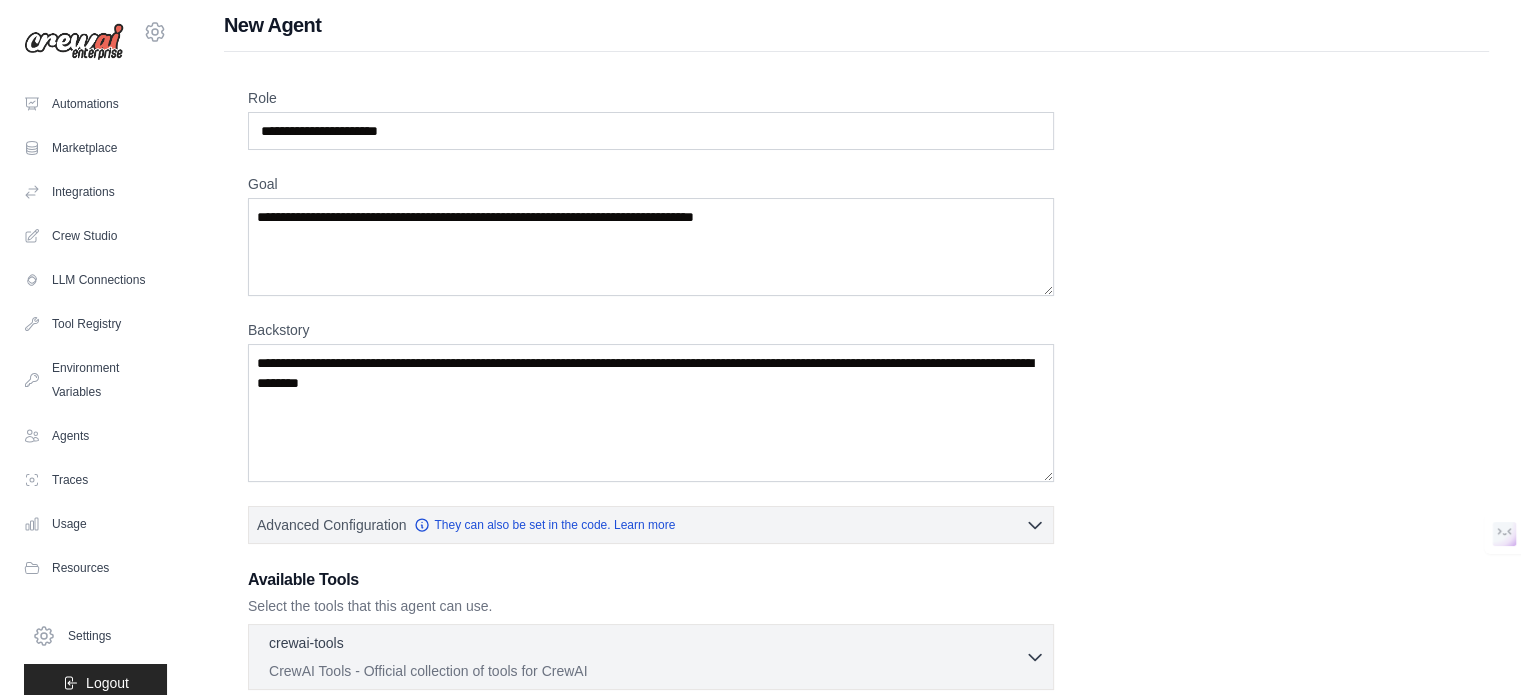 scroll, scrollTop: 0, scrollLeft: 0, axis: both 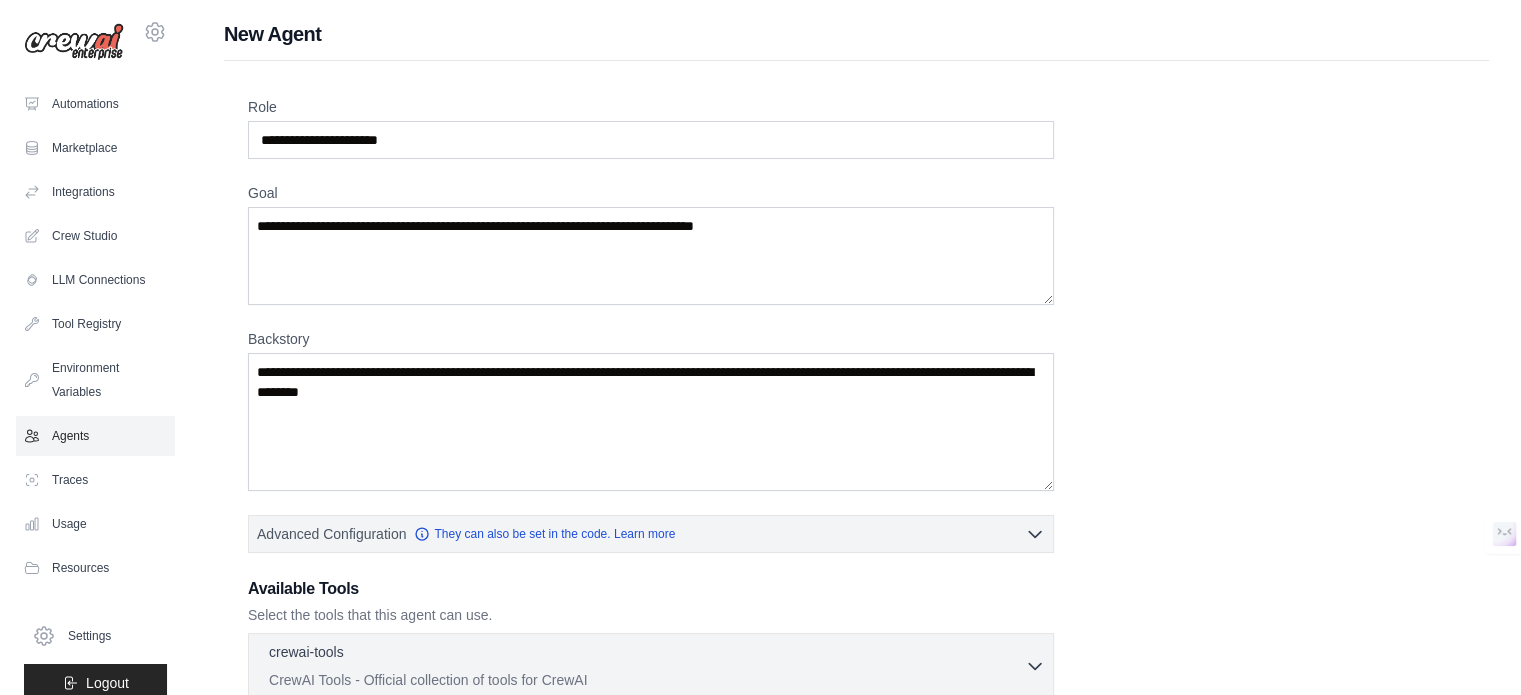 click on "Agents" at bounding box center [95, 436] 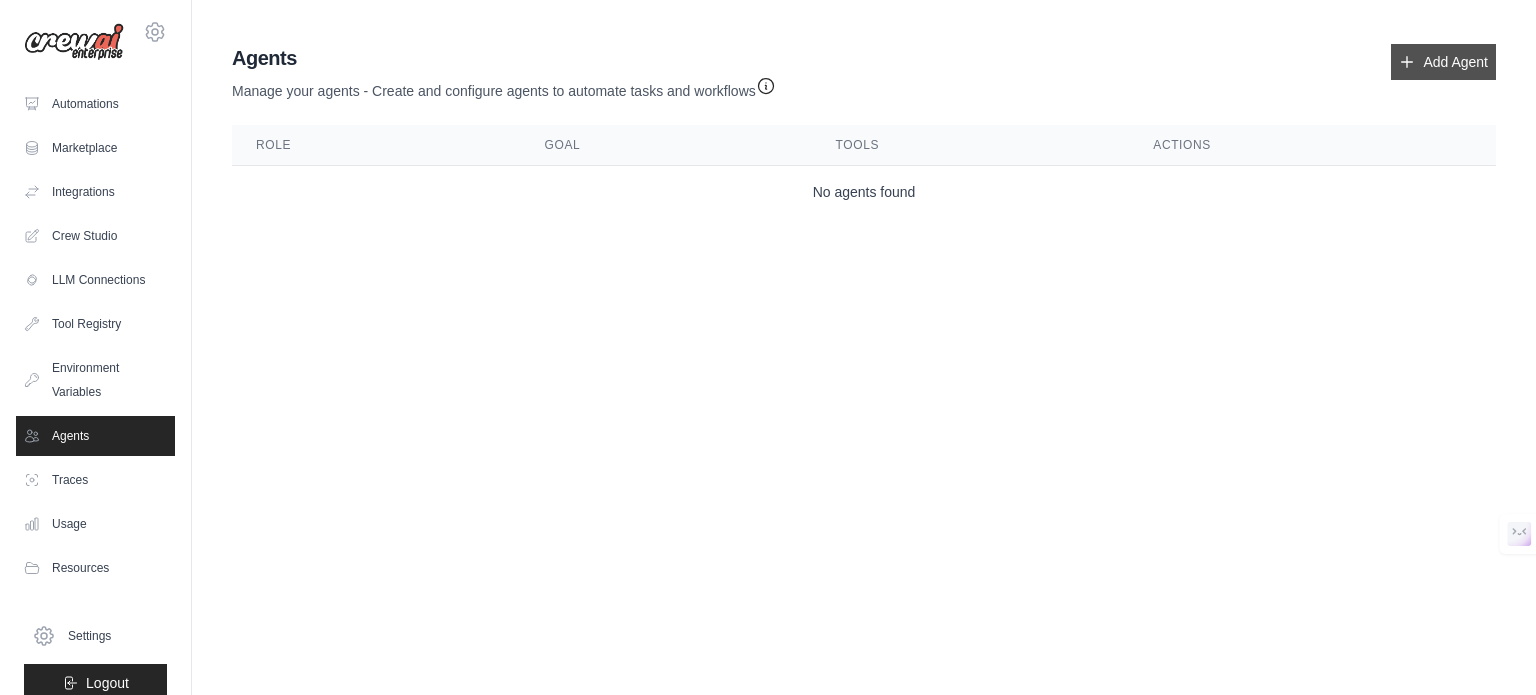 click 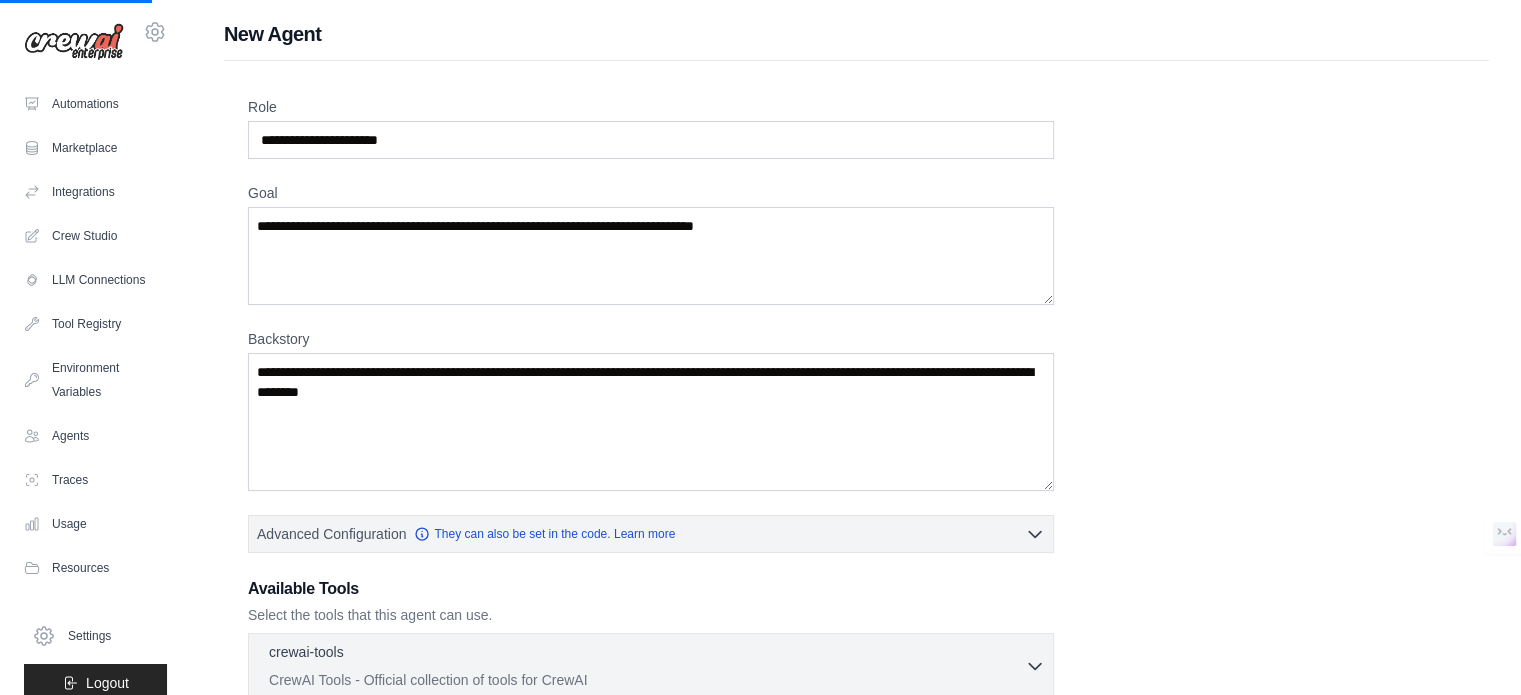 scroll, scrollTop: 284, scrollLeft: 0, axis: vertical 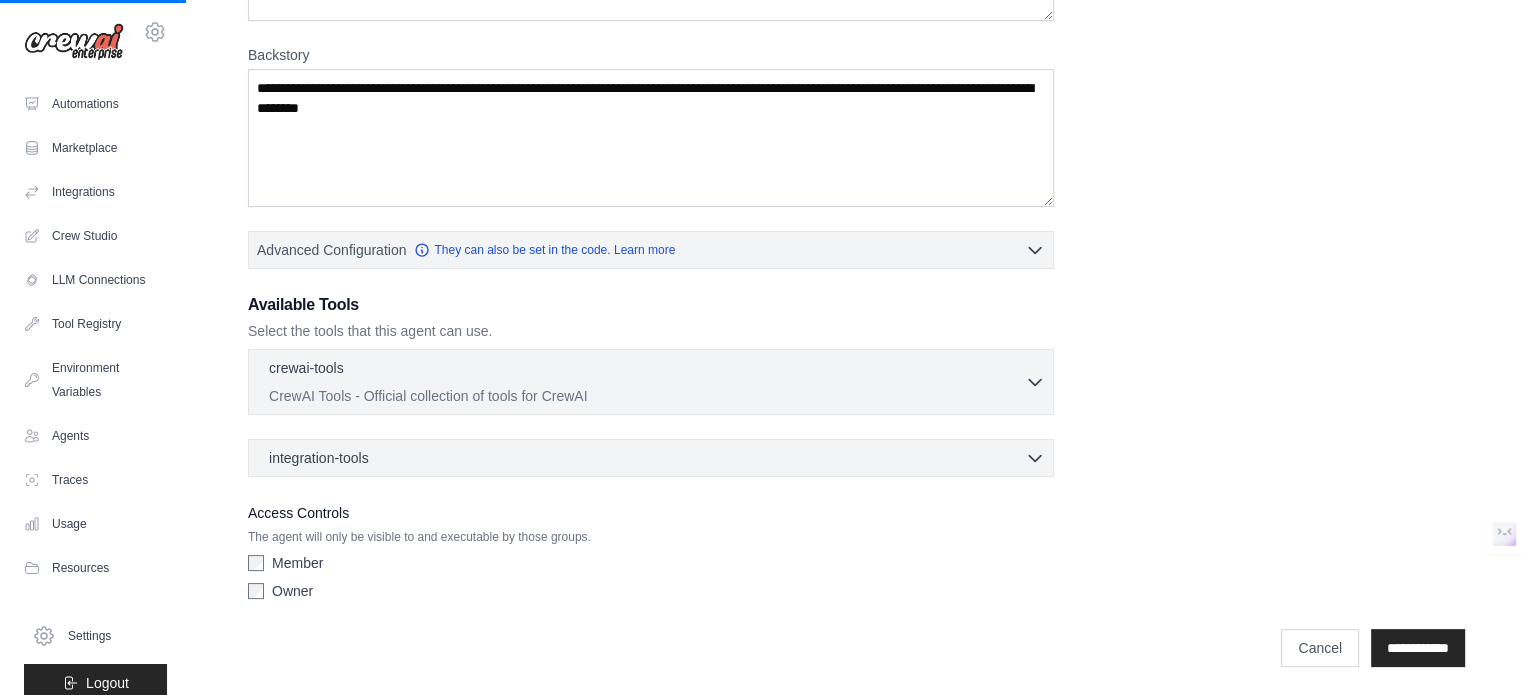 click on "Member" at bounding box center [297, 563] 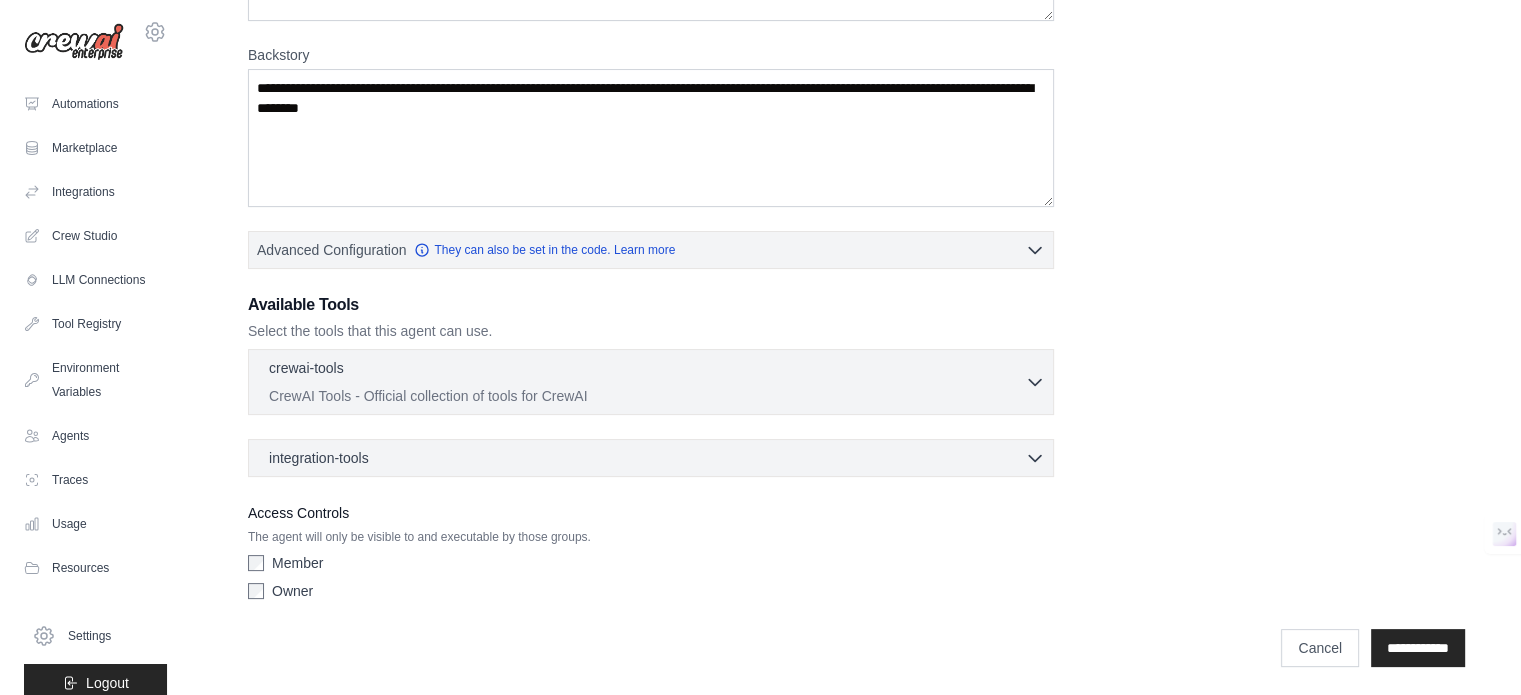 click on "**********" at bounding box center [1418, 648] 